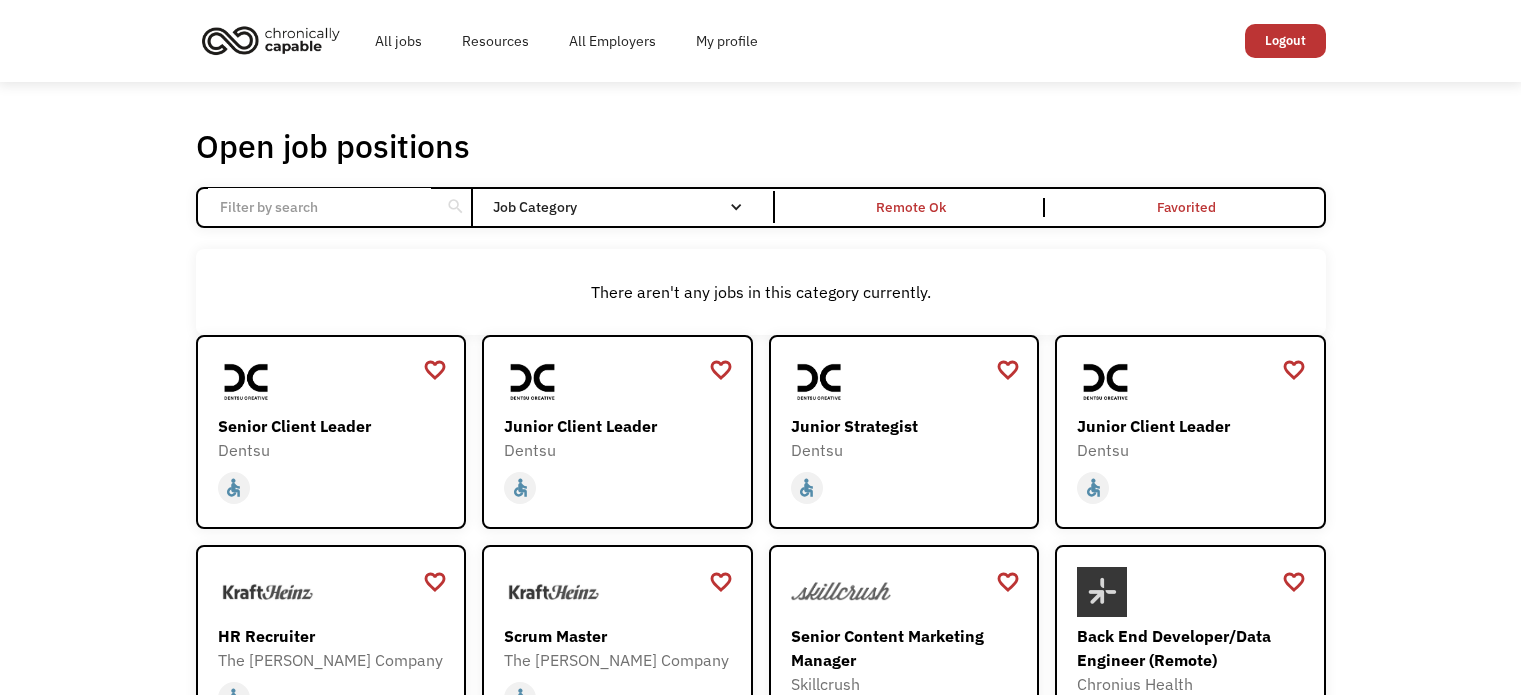 scroll, scrollTop: 521, scrollLeft: 0, axis: vertical 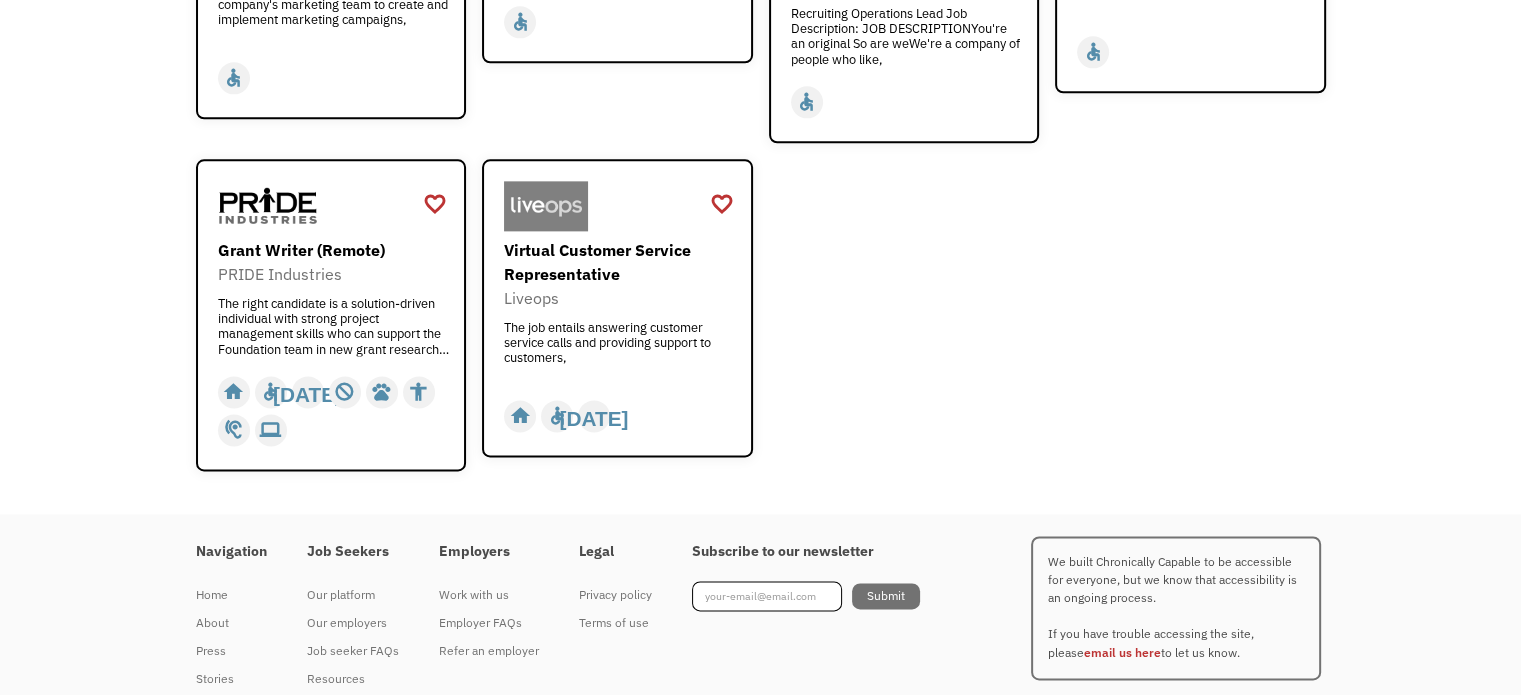 click on "favorite_border favorite Saving Senior Client Leader Dentsu
https://join.smartrecruiters.com/dentsu/6dff79f2-4ec1-44c2-af0d-802be4ca224c-senior-client-leader?trid=f9f23e7a-cfff-454b-89dd-0c8b1ed7c2dc home slow_motion_video accessible today not_interested supervisor_account record_voice_over pets accessibility hearing computer favorite_border favorite Saving Junior Client Leader Dentsu
https://join.smartrecruiters.com/dentsu/acf99a1e-1981-4001-9d28-b13e8c13c3cb-junior-client-leader?trid=f9f23e7a-cfff-454b-89dd-0c8b1ed7c2dc home slow_motion_video accessible today not_interested supervisor_account record_voice_over pets accessibility hearing computer favorite_border favorite Saving Junior Strategist Dentsu
https://join.smartrecruiters.com/dentsu/3f6e4235-1bf0-4603-bd55-fefeef3270d9-junior-strategist?trid=f9f23e7a-cfff-454b-89dd-0c8b1ed7c2dc home slow_motion_video accessible today not_interested supervisor_account record_voice_over pets accessibility hearing computer favorite_border favorite Saving Dentsu" at bounding box center [761, -894] 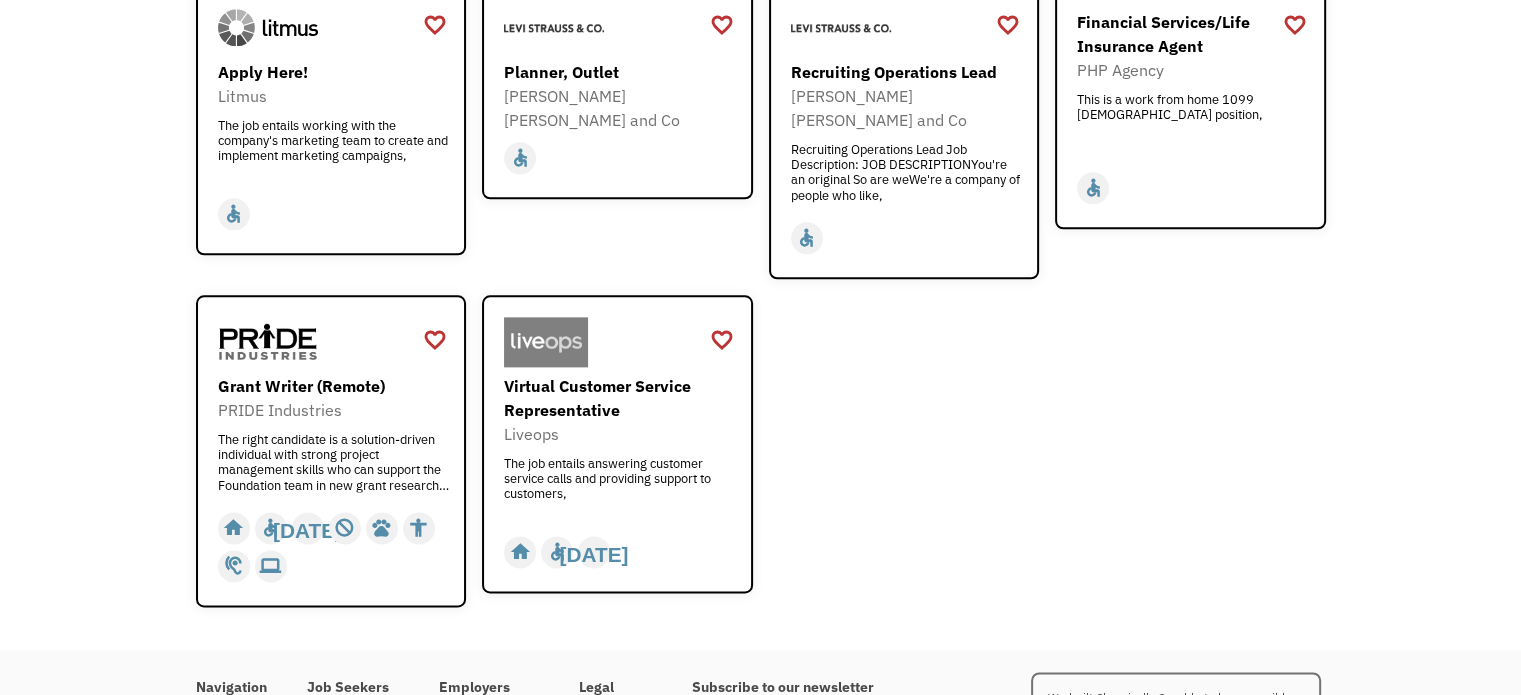 scroll, scrollTop: 2345, scrollLeft: 0, axis: vertical 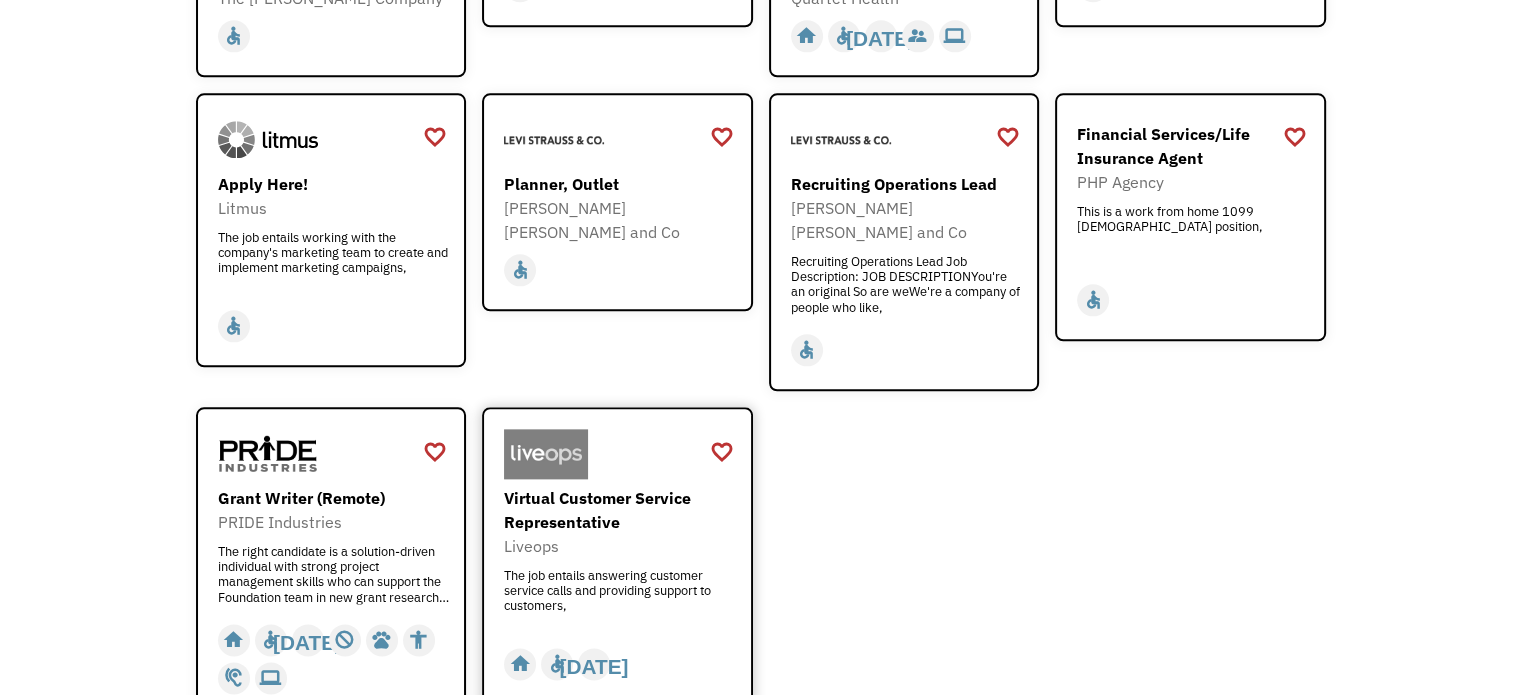 click on "Virtual Customer Service Representative" at bounding box center [620, 510] 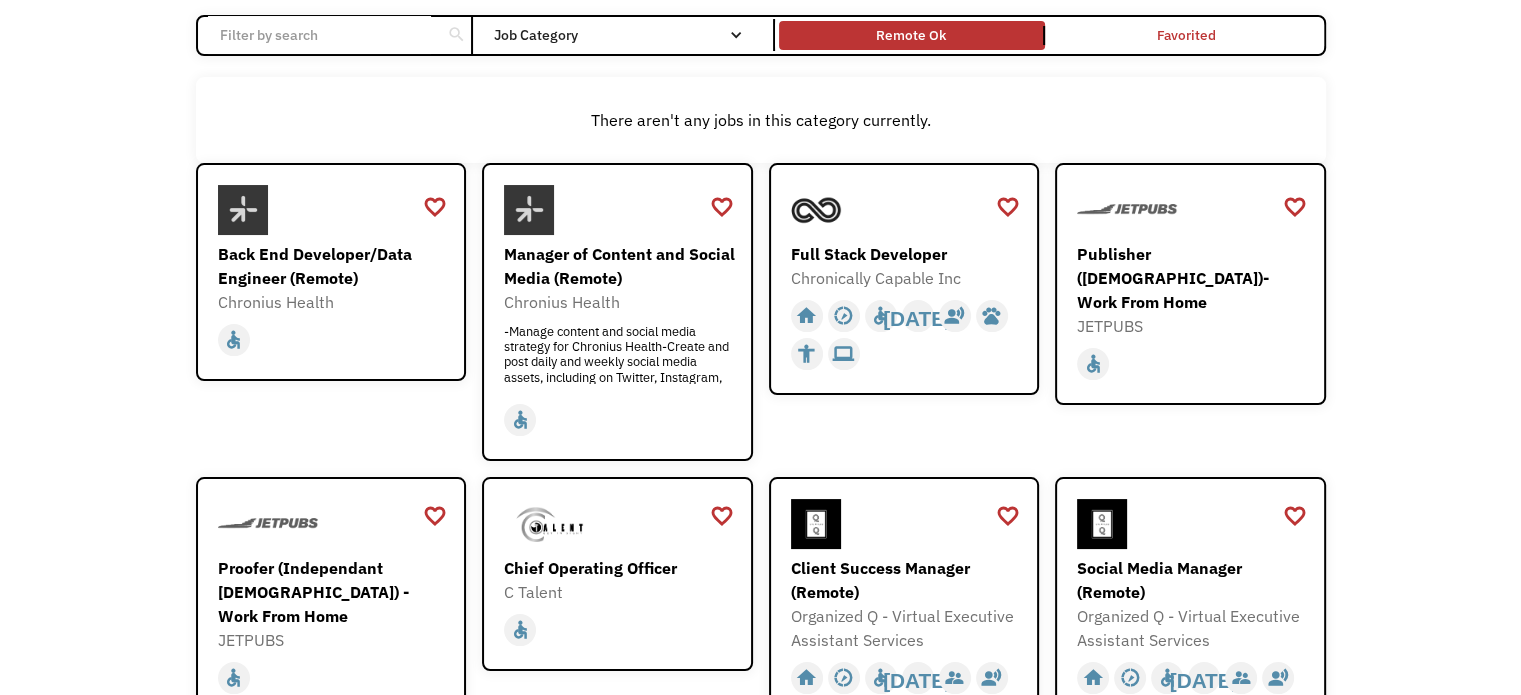 scroll, scrollTop: 0, scrollLeft: 0, axis: both 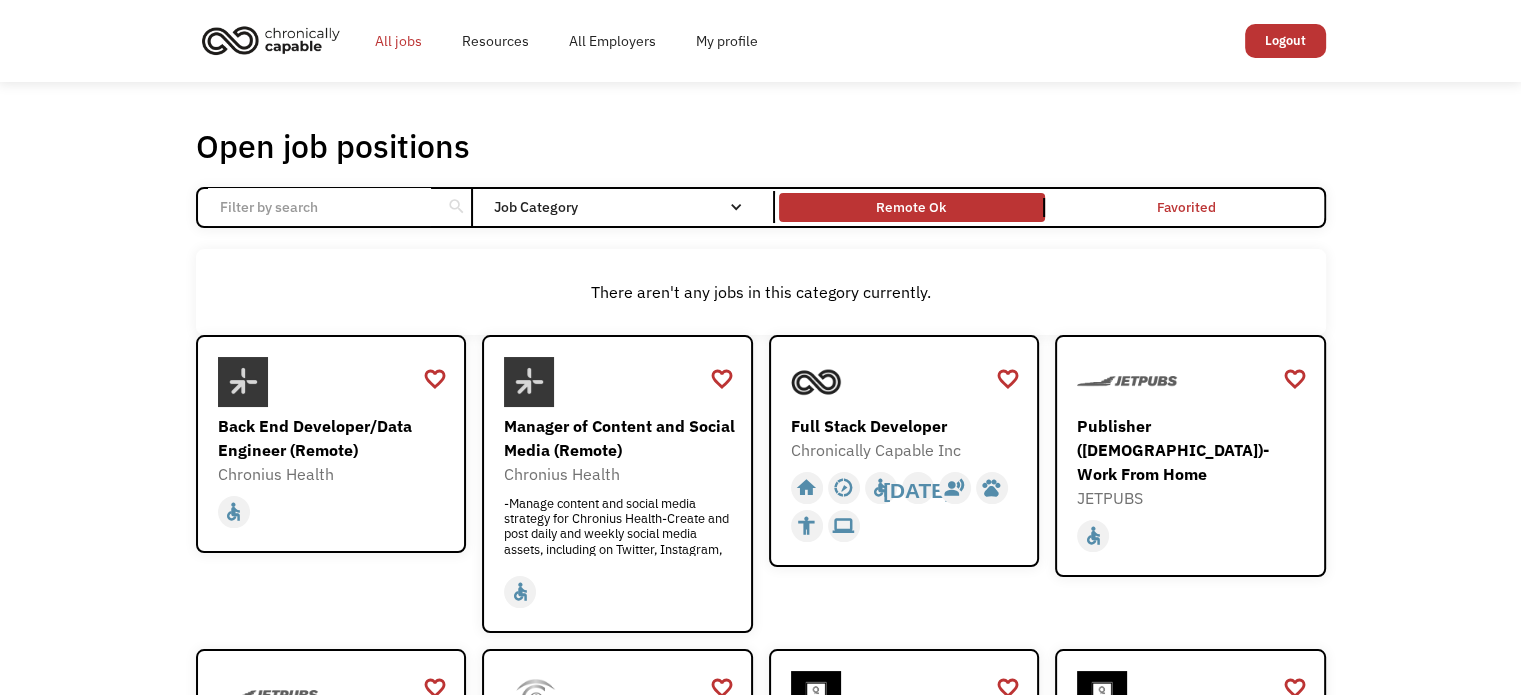 click on "All jobs" at bounding box center [398, 41] 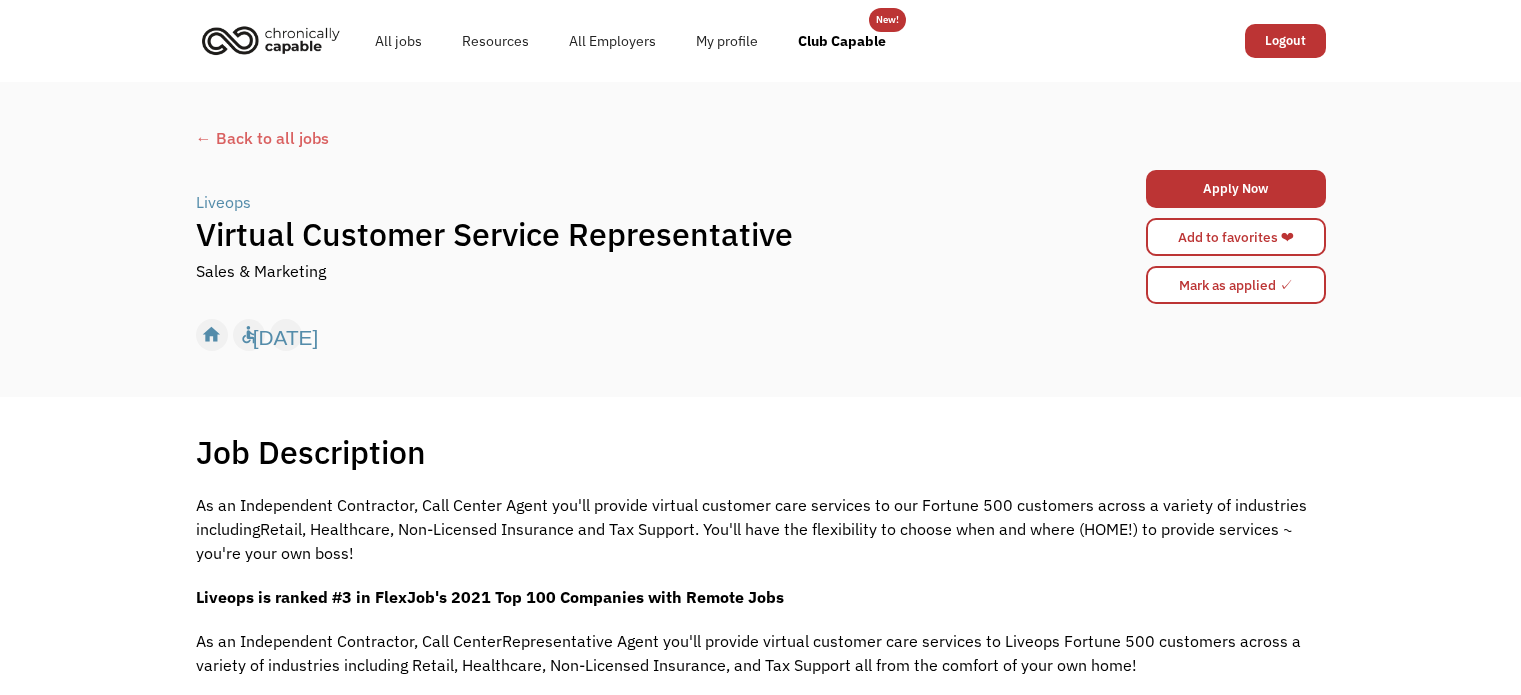 scroll, scrollTop: 0, scrollLeft: 0, axis: both 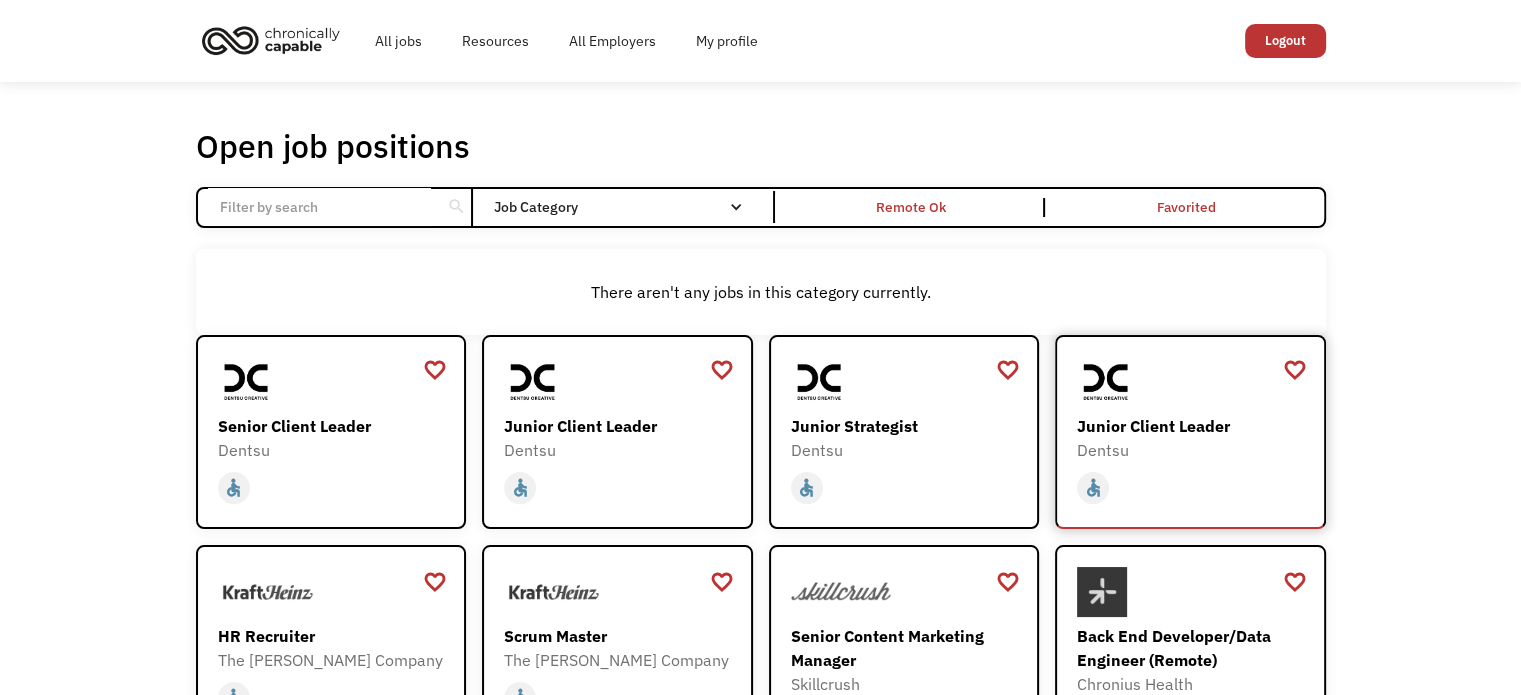 click on "Junior Client Leader" at bounding box center (1193, 426) 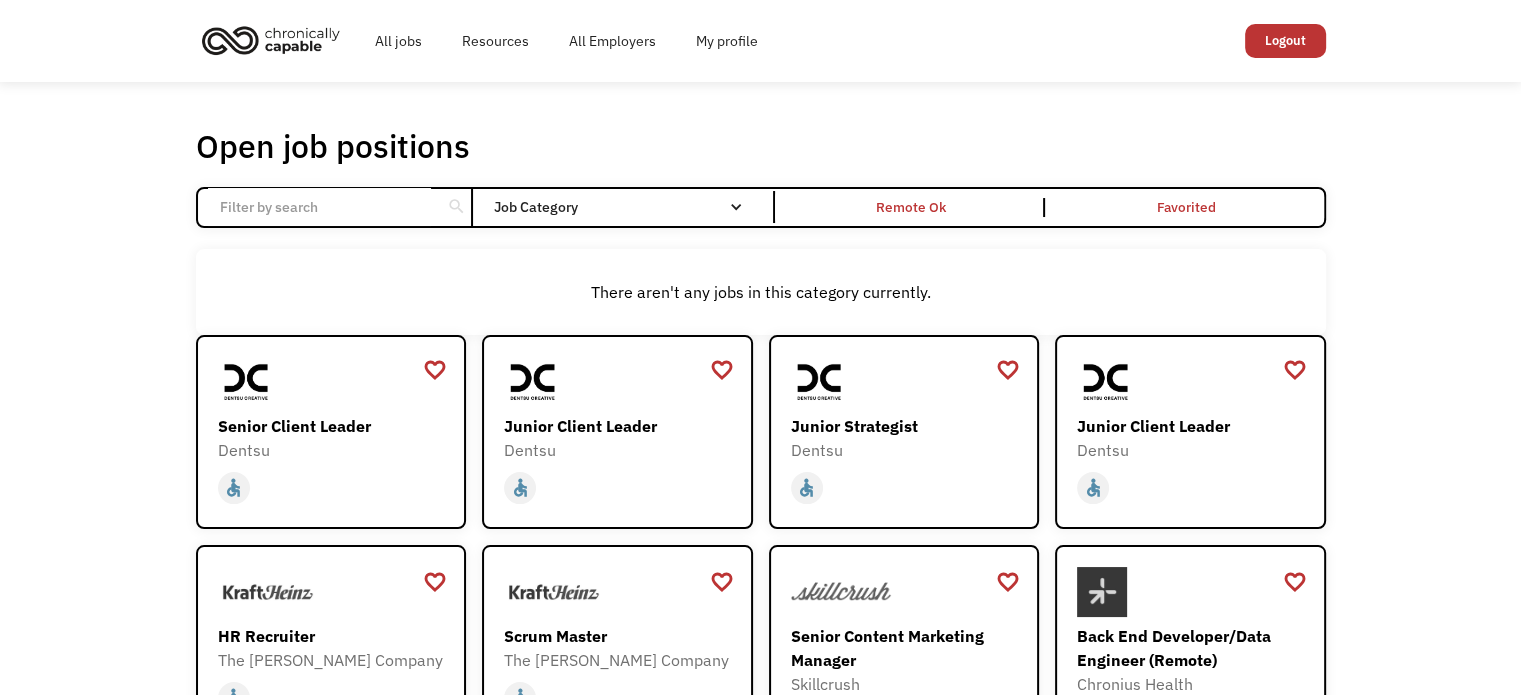 click on "Open job positions You have  X  liked items Search search Filter by category Administration Communications & Public Relations Customer Service Design Education Engineering Finance Healthcare Hospitality Human Resources Industrial & Manufacturing Legal Marketing Operations Sales Science Technology Transportation Other Job Category All None Administrative Communications & Public Relations Customer Service Design Education Engineering Finance Healthcare Hospitality Human Resources Industrial & Manufacturing Legal Marketing Non-profit/Philanthropy Operations Other Sales Science Technology Transportation Filter by type Full-time Part-time Remote Ok Favorited Favorited Thank you! Your submission has been received! Oops! Something went wrong while submitting the form. Non-profit/Philanthropy Other Transportation Technology Science Sales Operations Marketing Legal Industrial & Manufacturing Human Resources Hospitality Healthcare Finance Engineering Education Design Customer Service Communications & Public Relations" at bounding box center [760, 643] 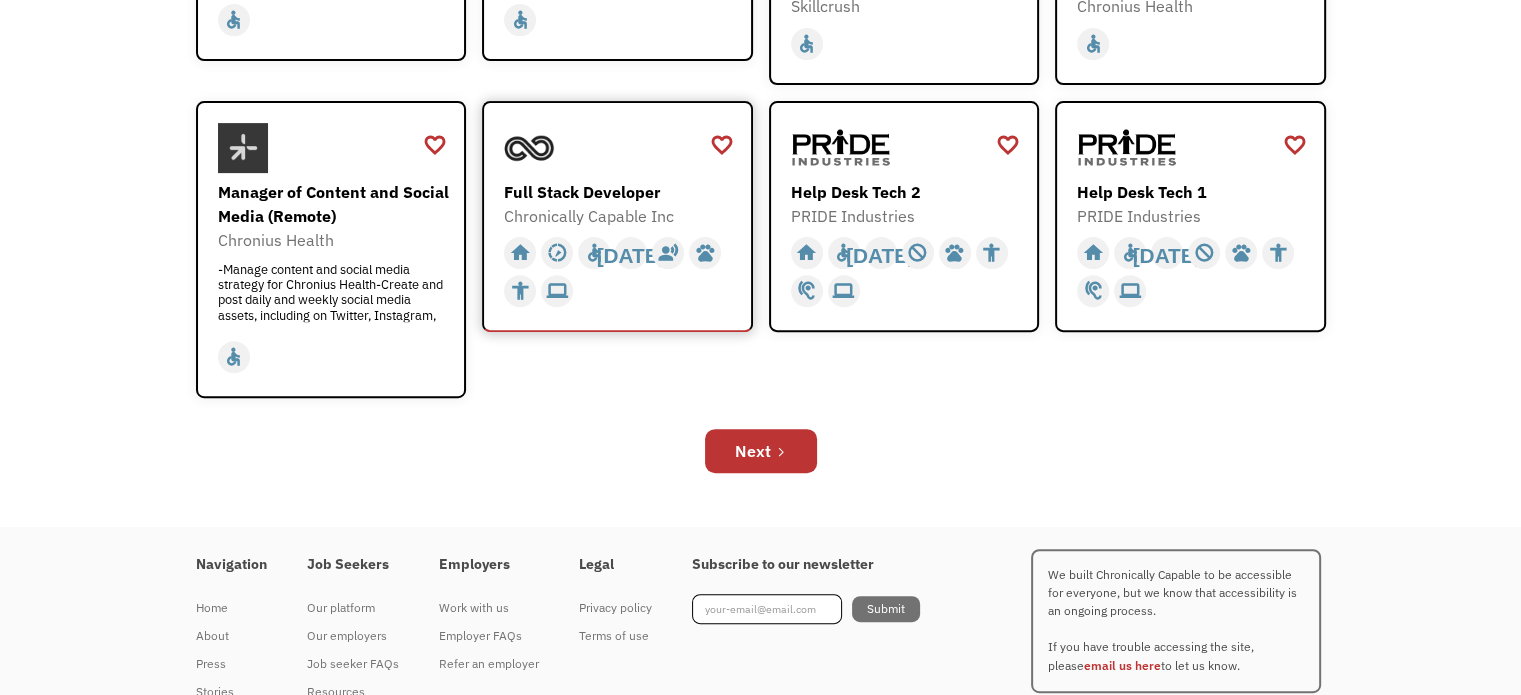 scroll, scrollTop: 679, scrollLeft: 0, axis: vertical 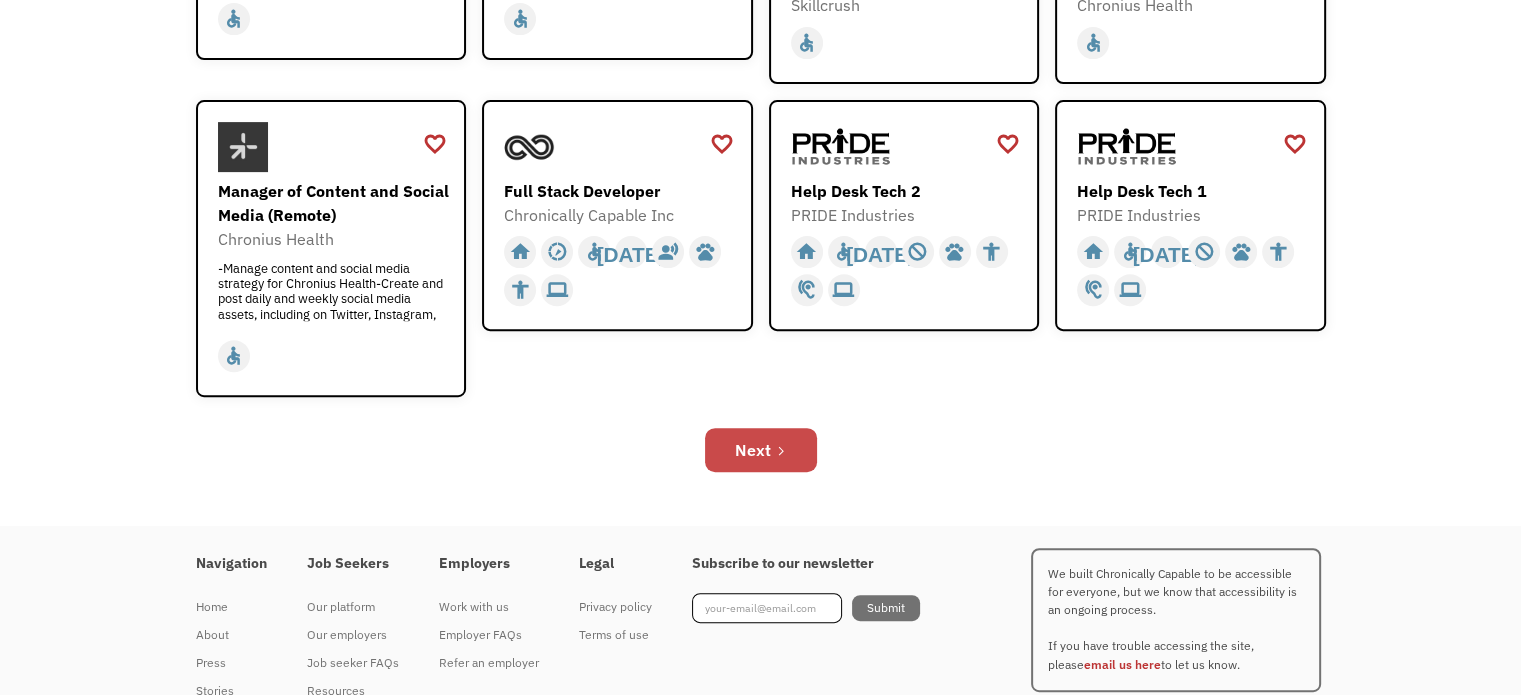 click on "Next" at bounding box center [753, 450] 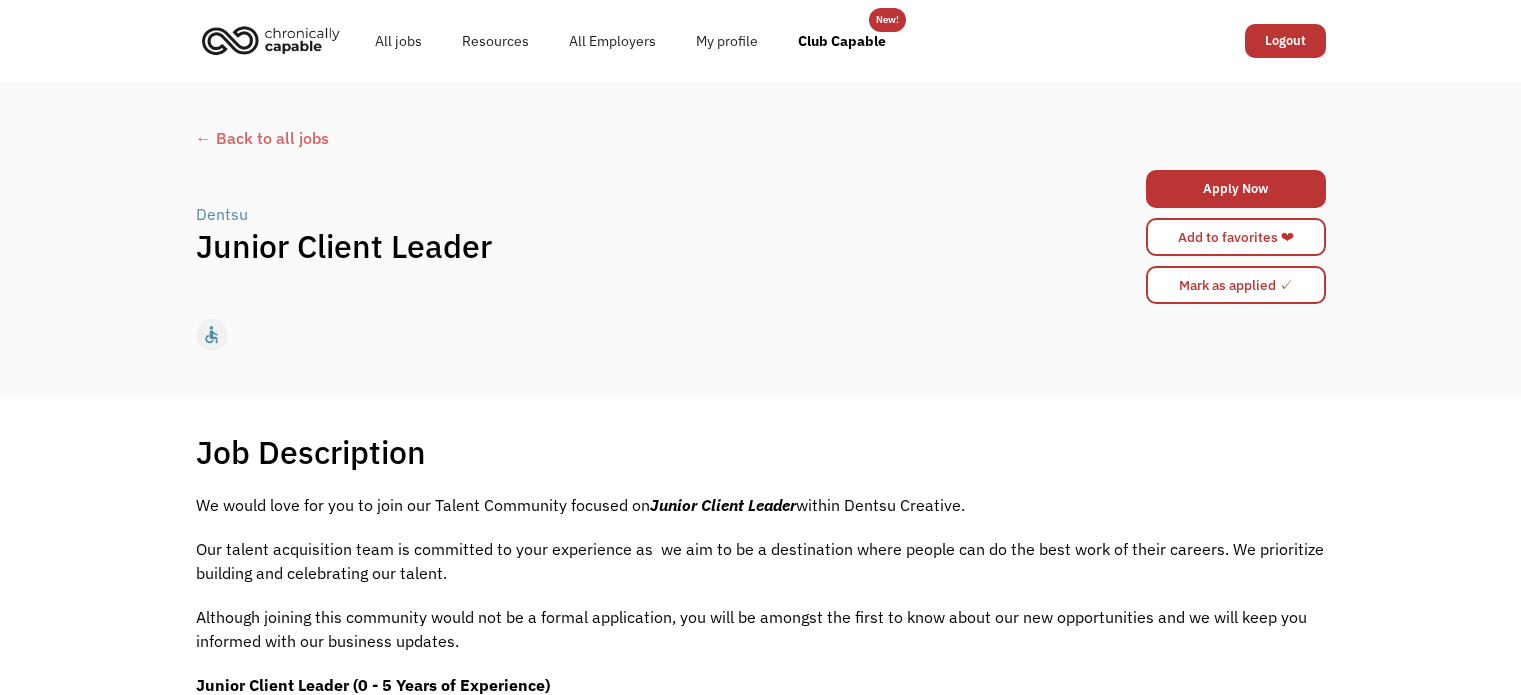 scroll, scrollTop: 0, scrollLeft: 0, axis: both 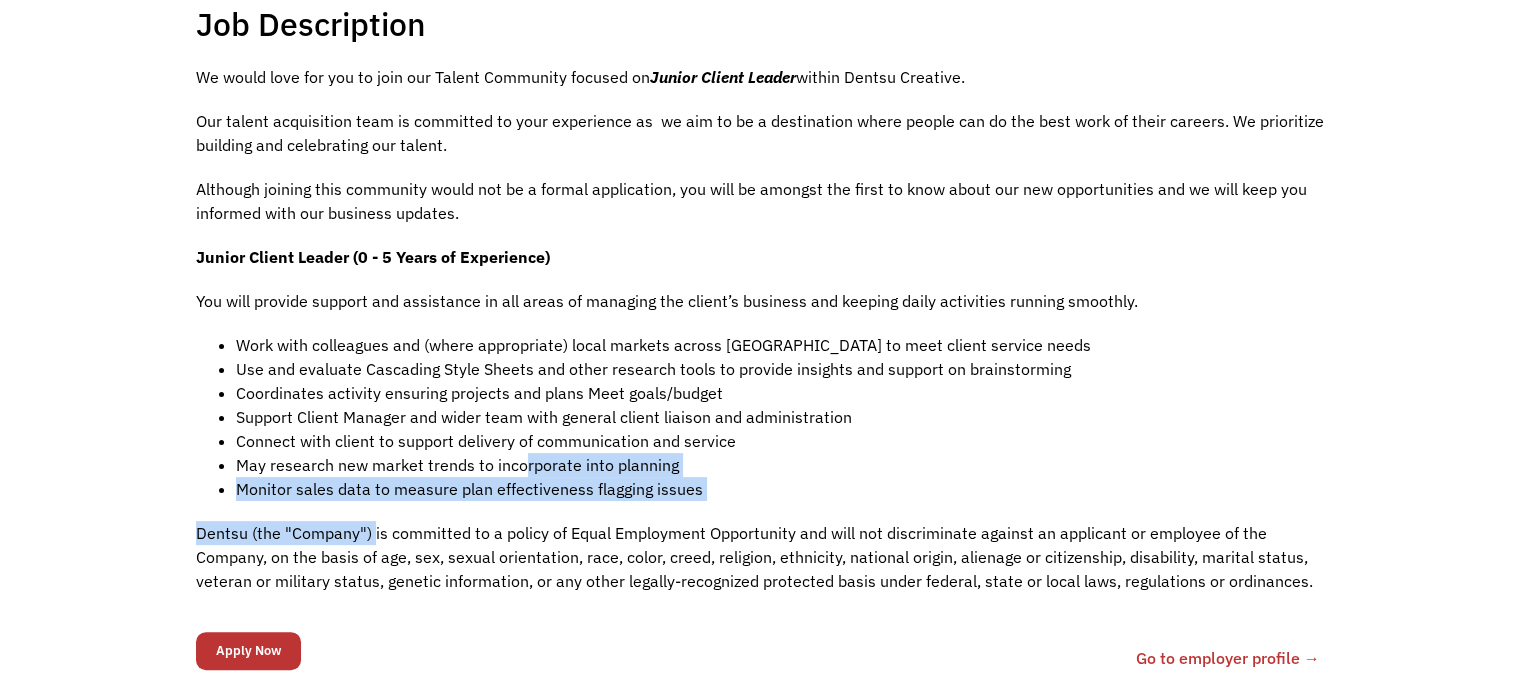 drag, startPoint x: 0, startPoint y: 0, endPoint x: 374, endPoint y: 535, distance: 652.7641 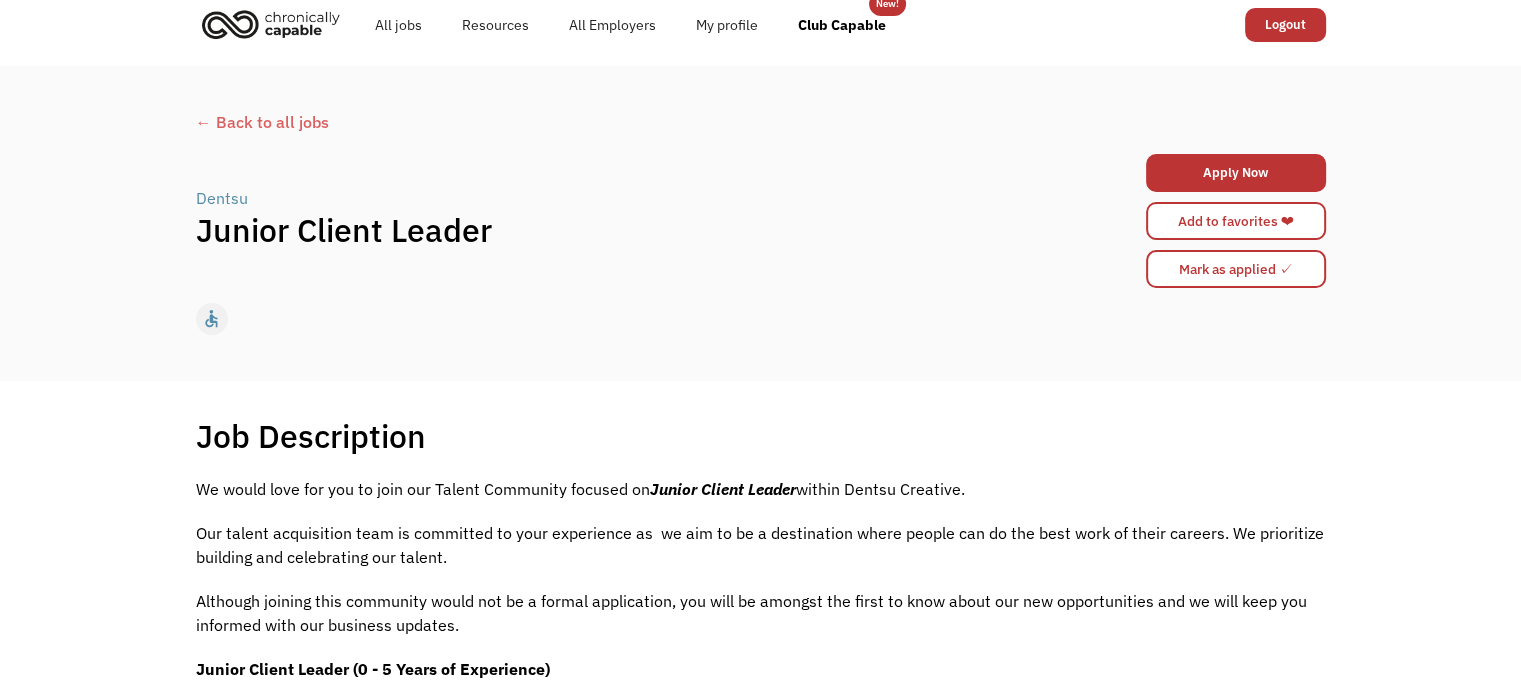 scroll, scrollTop: 0, scrollLeft: 0, axis: both 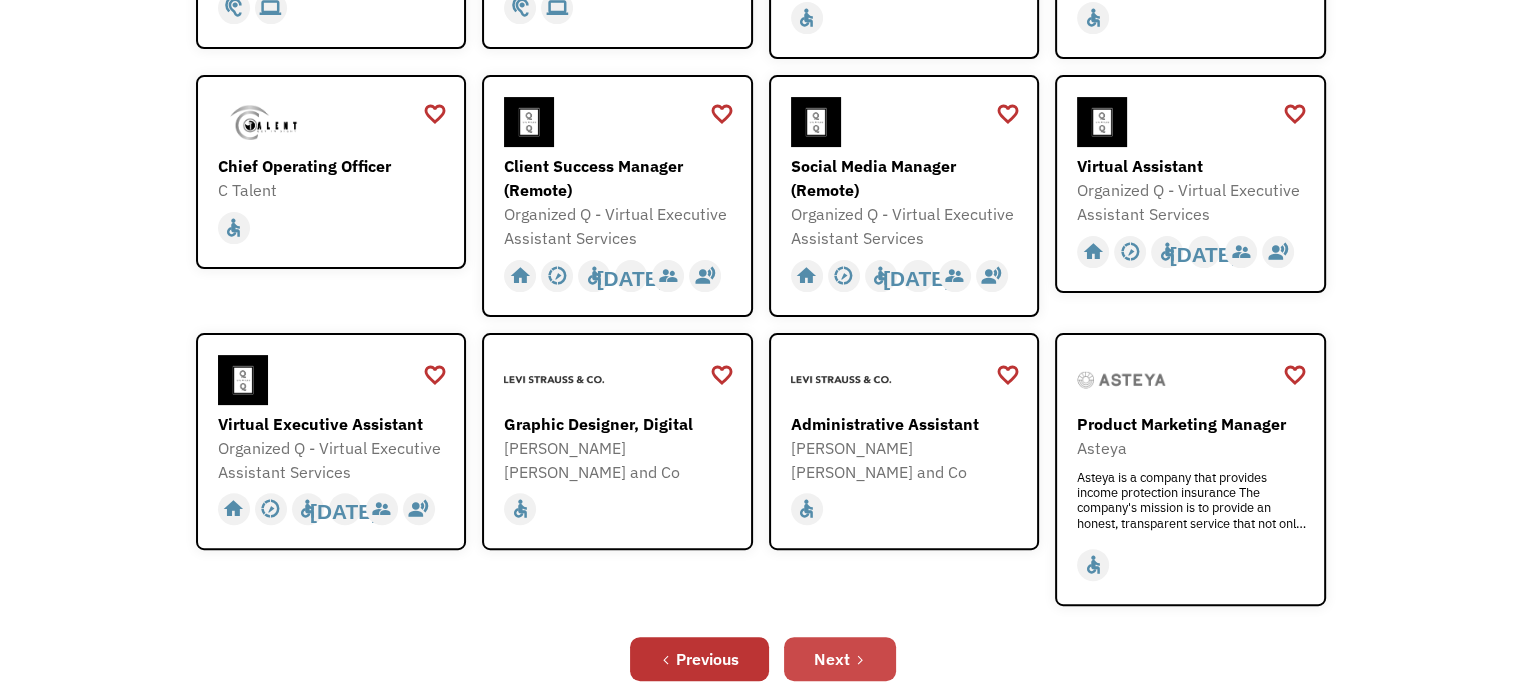 click on "Next" at bounding box center [832, 659] 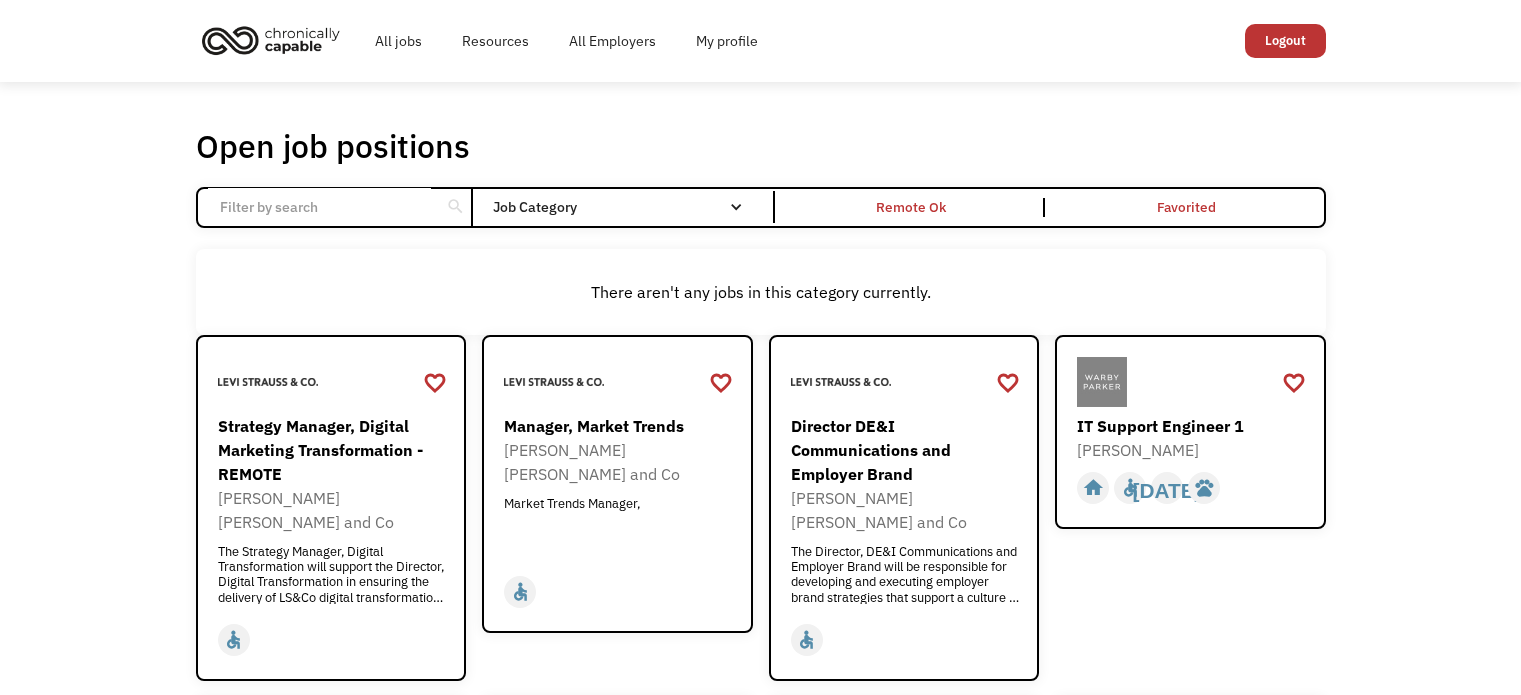 scroll, scrollTop: 0, scrollLeft: 0, axis: both 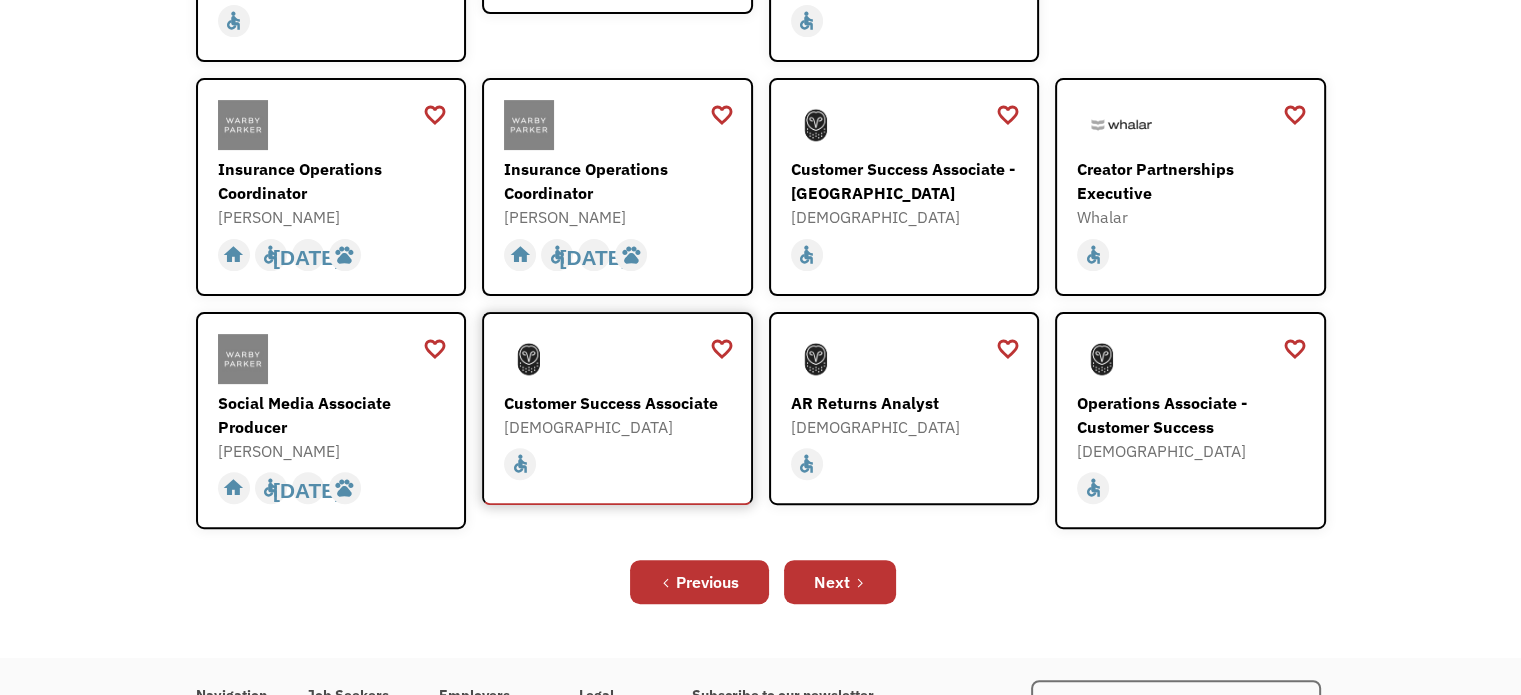 click on "Customer Success Associate" at bounding box center (620, 403) 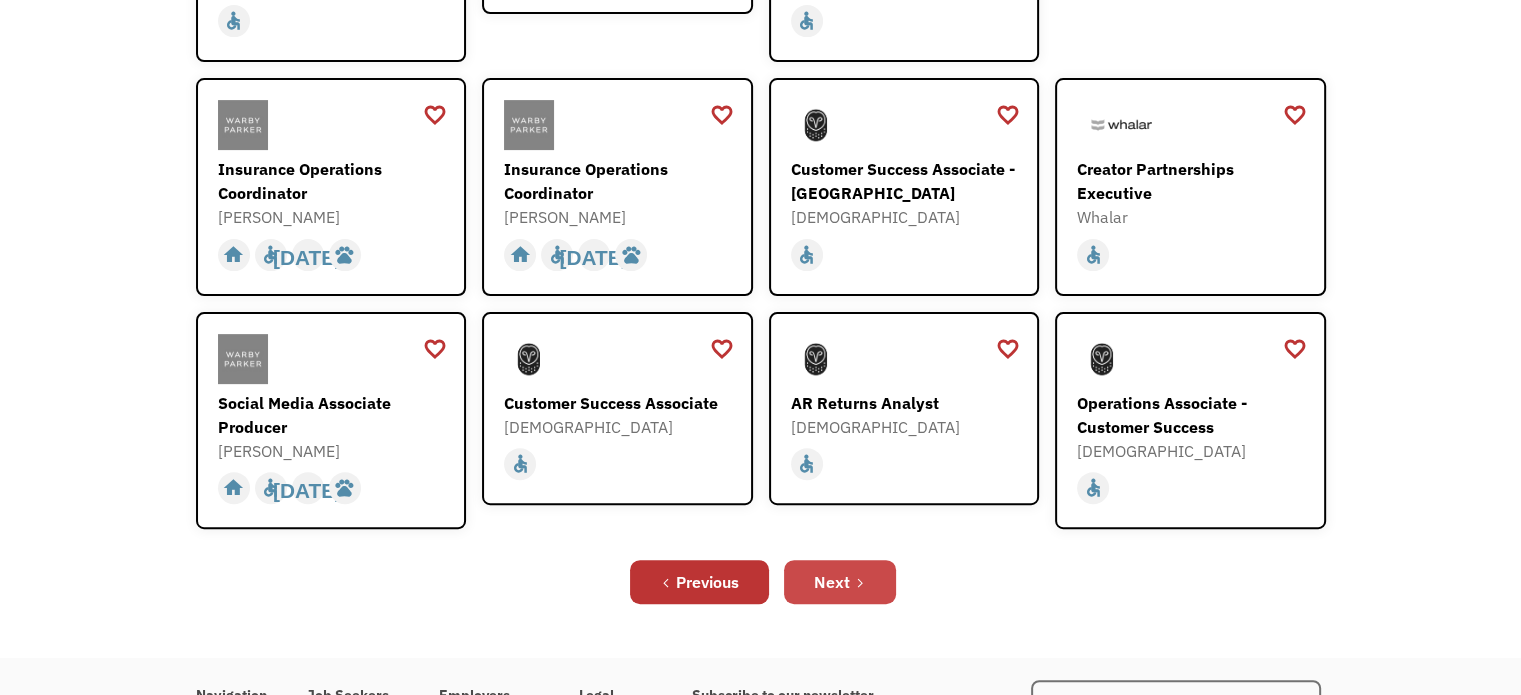 click on "Next" at bounding box center (832, 582) 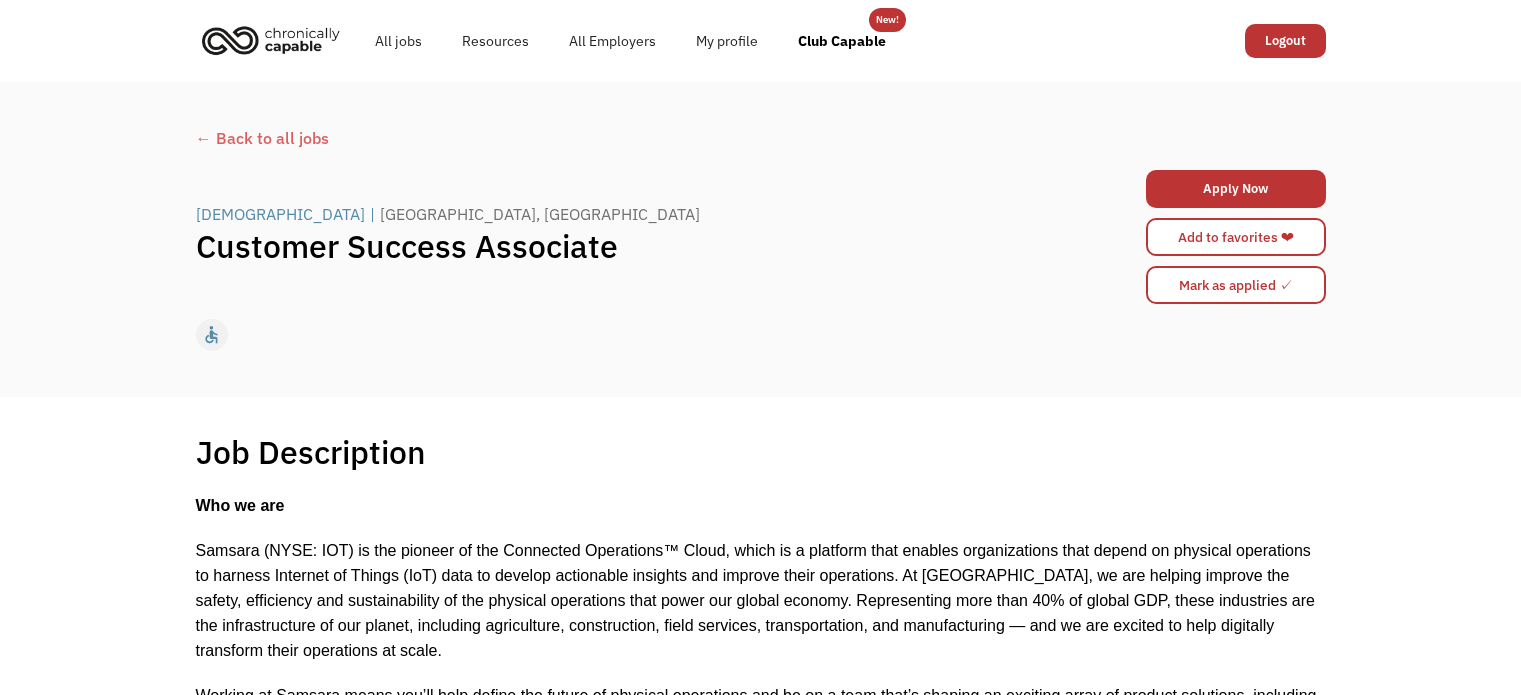 scroll, scrollTop: 0, scrollLeft: 0, axis: both 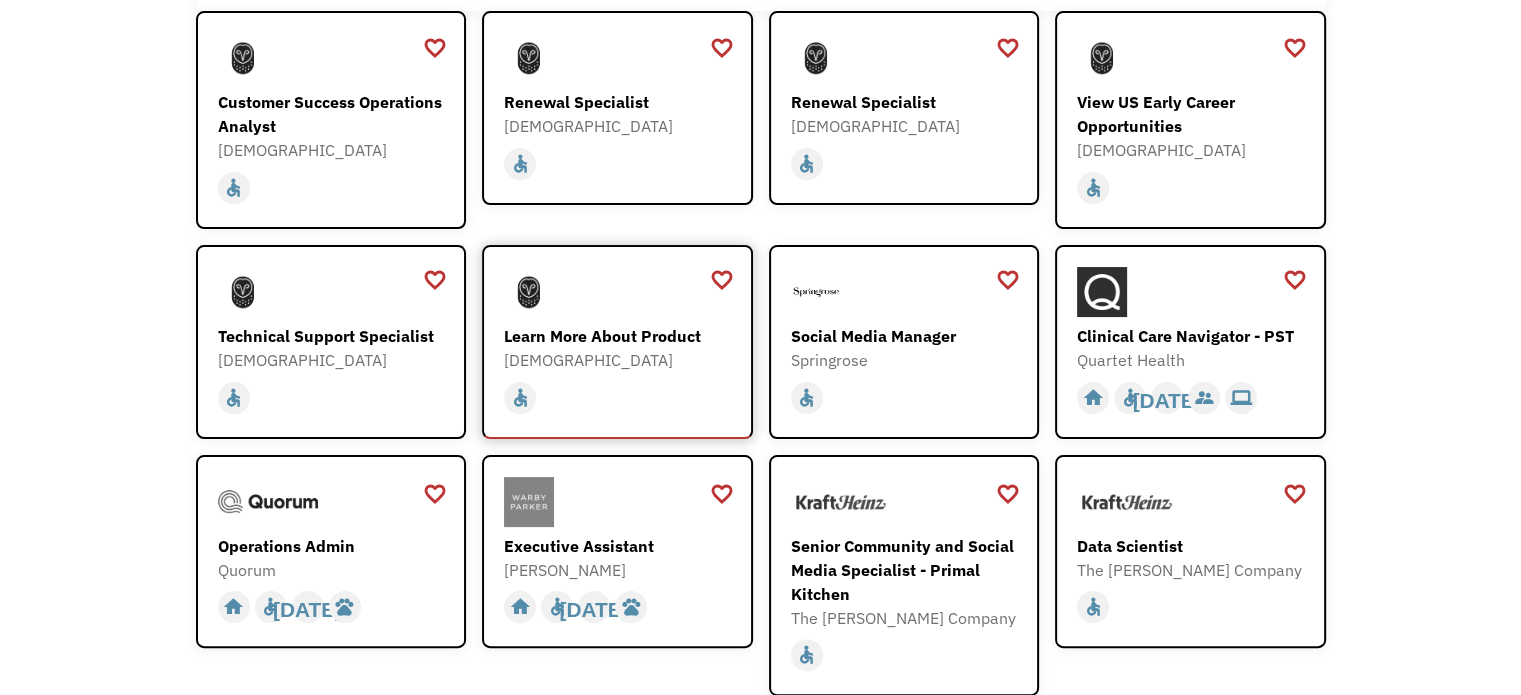 click on "[DEMOGRAPHIC_DATA]" at bounding box center [620, 360] 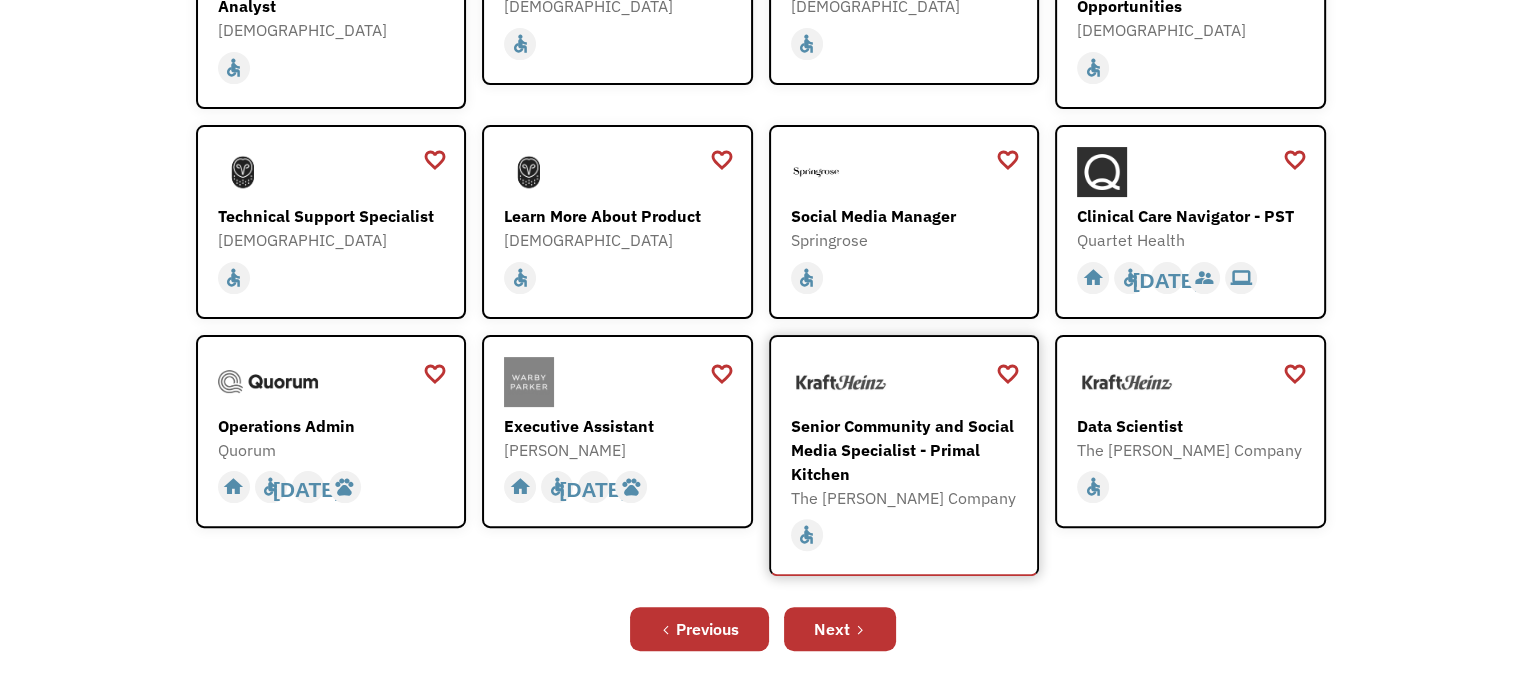 scroll, scrollTop: 452, scrollLeft: 0, axis: vertical 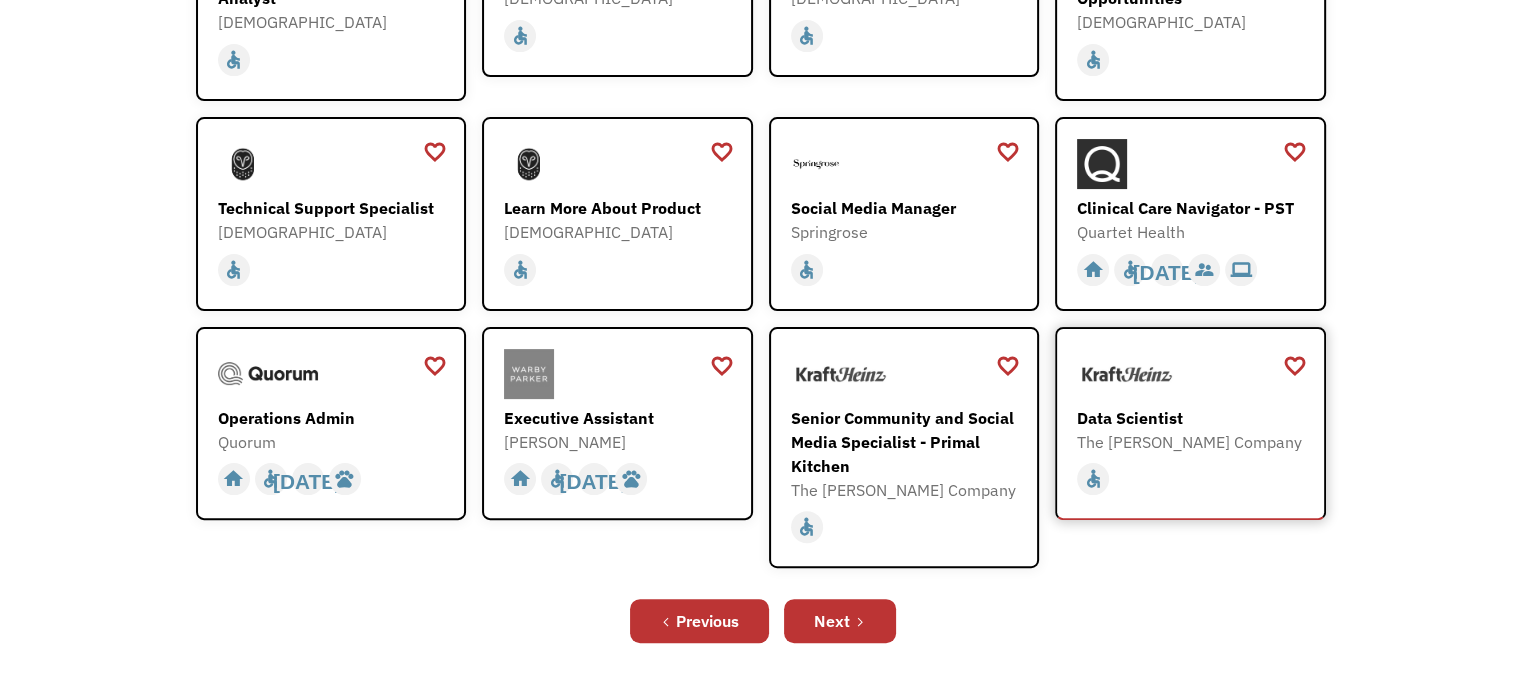 click on "The [PERSON_NAME] Company" at bounding box center [1193, 442] 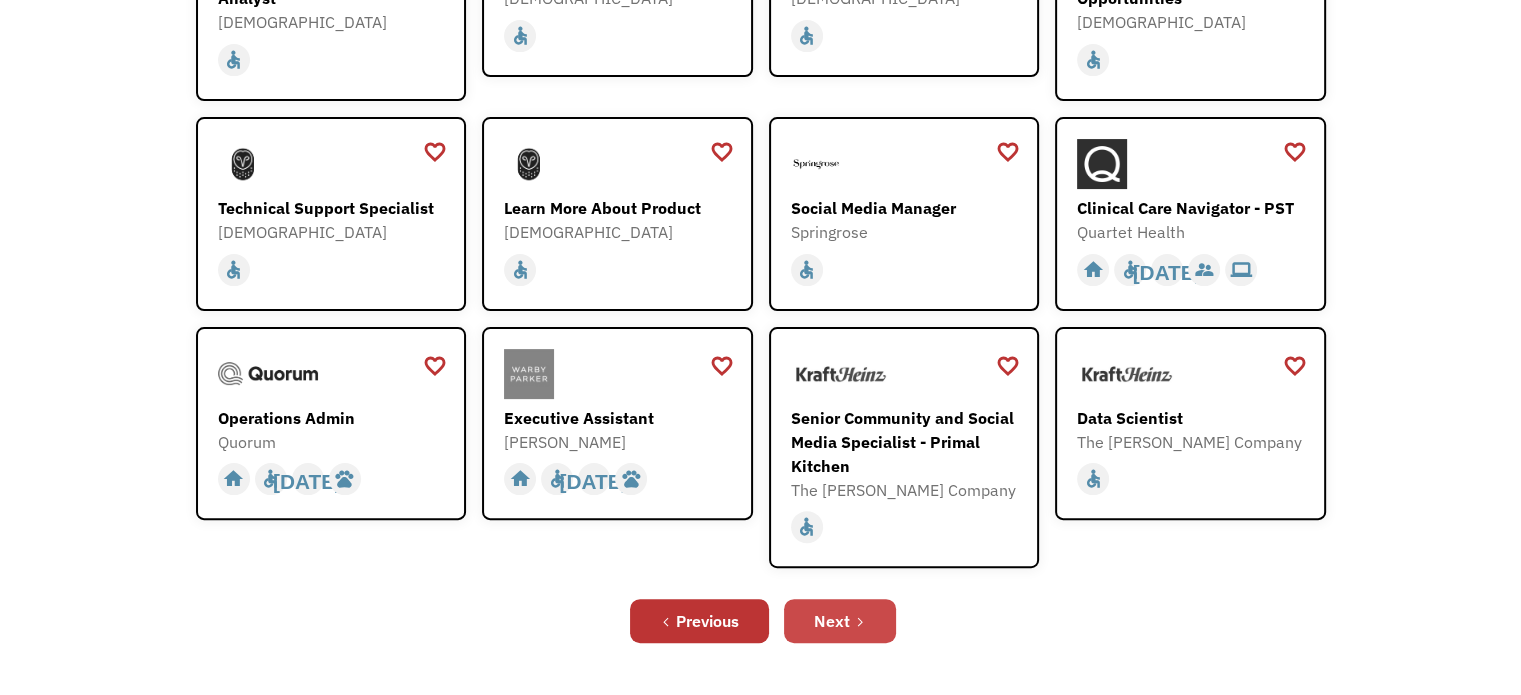 click on "Next" at bounding box center (840, 621) 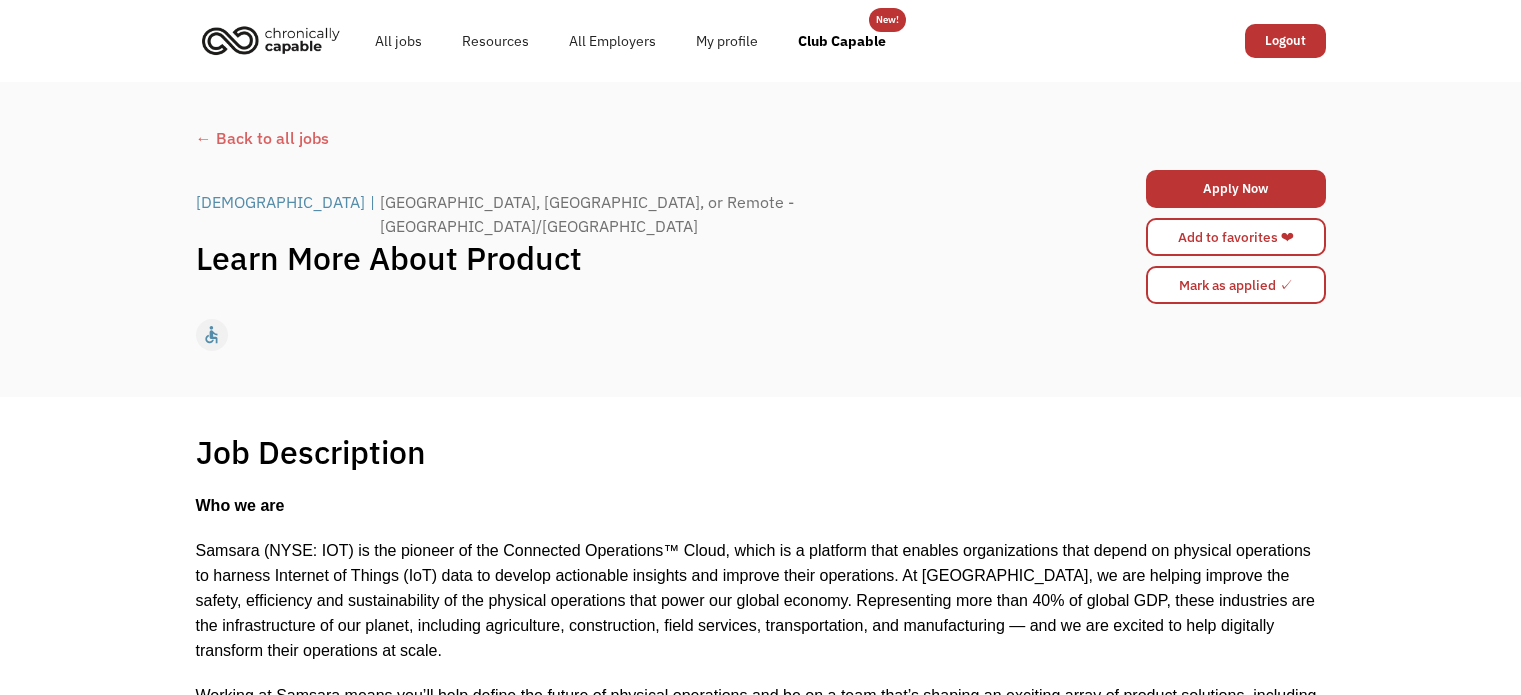 scroll, scrollTop: 0, scrollLeft: 0, axis: both 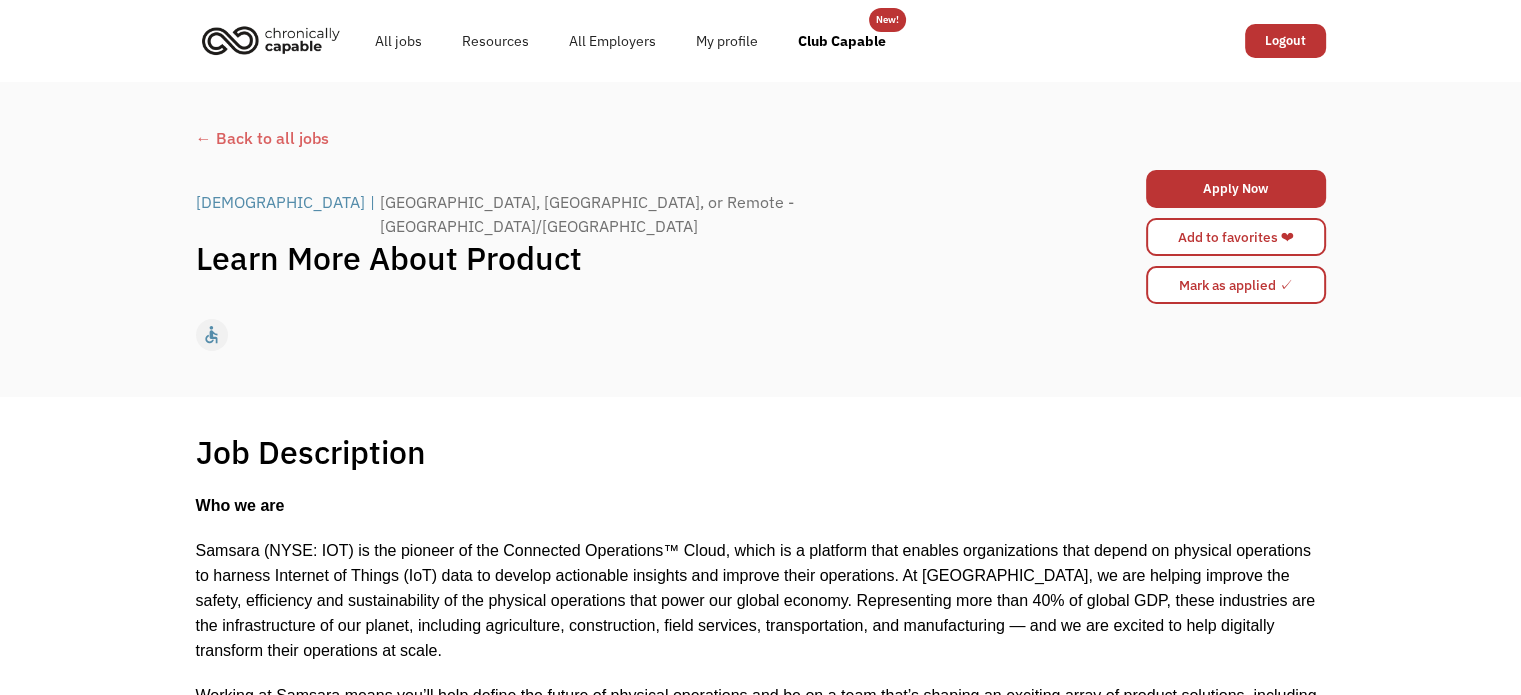 click on "Job Description Filter using keywords Search Who we are
Samsara (NYSE: IOT) is the pioneer of the Connected Operations™ Cloud, which is a platform that enables organizations that depend on physical operations to harness Internet of Things (IoT) data to develop actionable insights and improve their operations. At [GEOGRAPHIC_DATA], we are helping improve the safety, efficiency and sustainability of the physical operations that power our global economy. Representing more than 40% of global GDP, these industries are the infrastructure of our planet, including agriculture, construction, field services, transportation, and manufacturing — and we are excited to help digitally transform their operations at scale.
Recent awards we’ve won include:
Great Place To Work Certified™ 2023
Best Place to Work by Built In [DATE]
Financial Times The Americas’ Fastest Growing Companies 2023
Deloitte Fast 500 Companies
IoT Analytics Company of the Year in [DATE]’s IoT Breakthrough Winners
About the role:" at bounding box center (760, 1456) 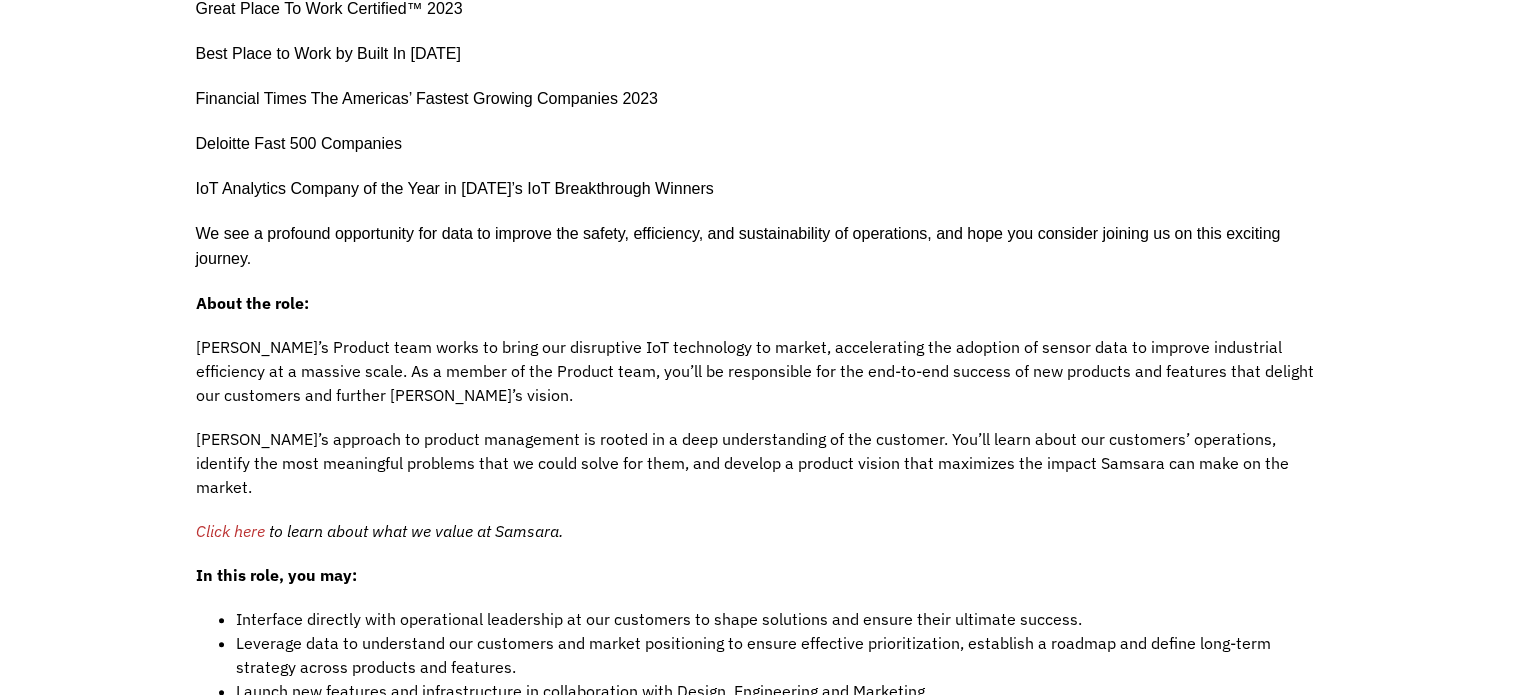 scroll, scrollTop: 844, scrollLeft: 0, axis: vertical 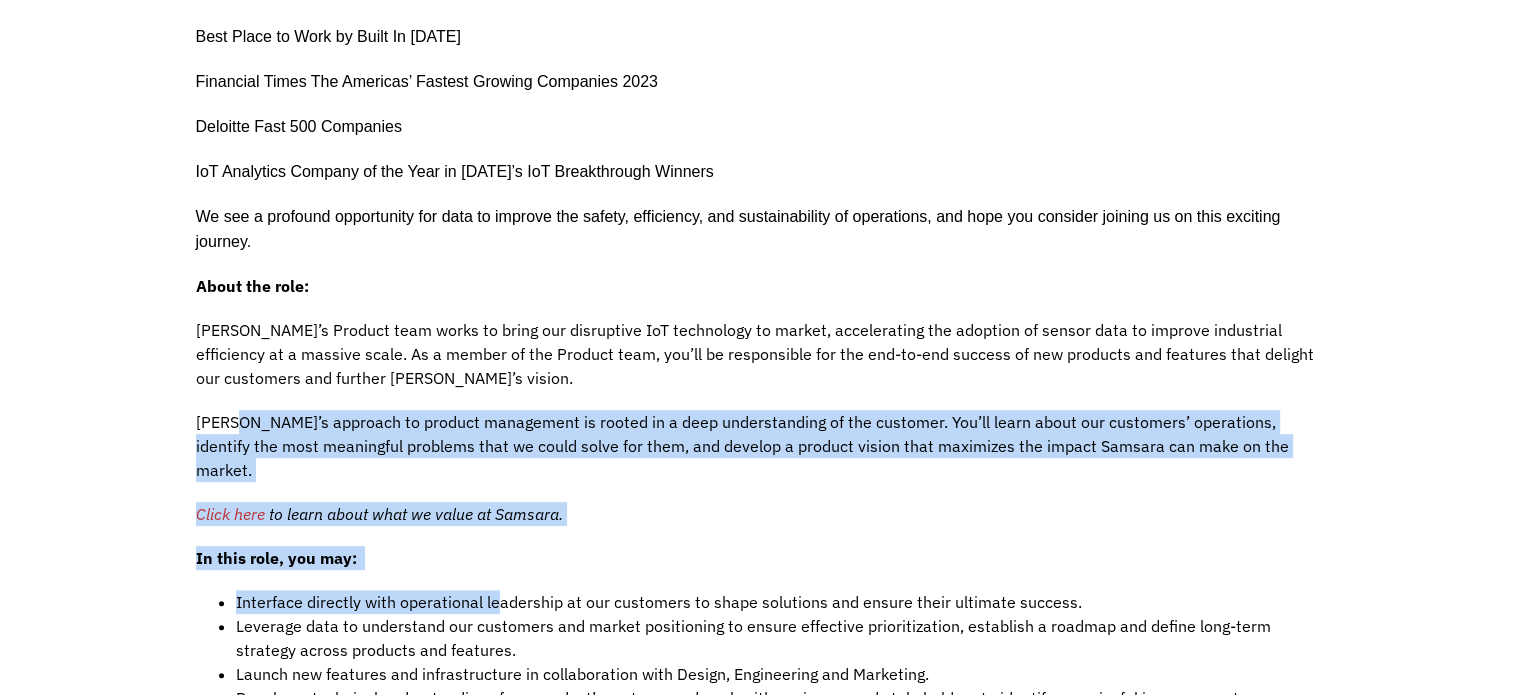 drag, startPoint x: 494, startPoint y: 539, endPoint x: 242, endPoint y: 379, distance: 298.50293 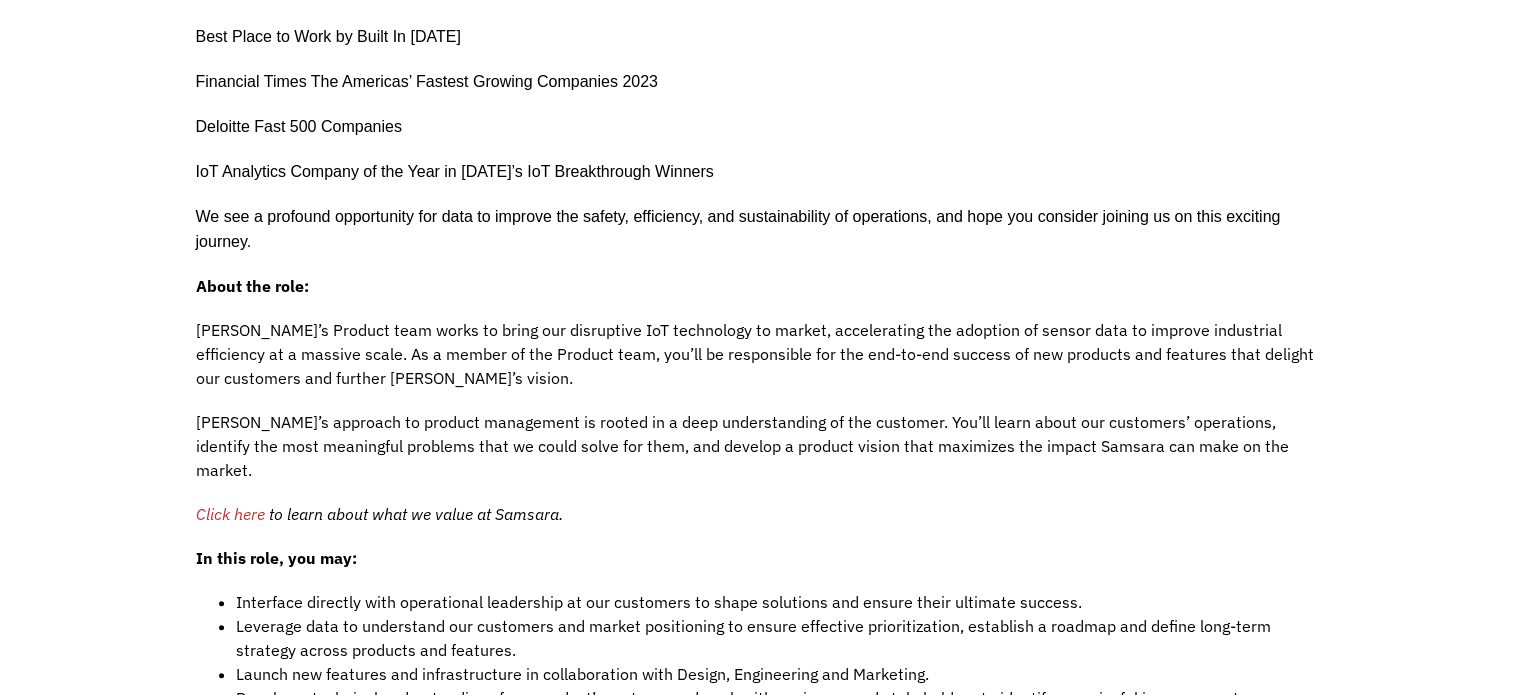 drag, startPoint x: 242, startPoint y: 379, endPoint x: 616, endPoint y: 474, distance: 385.87692 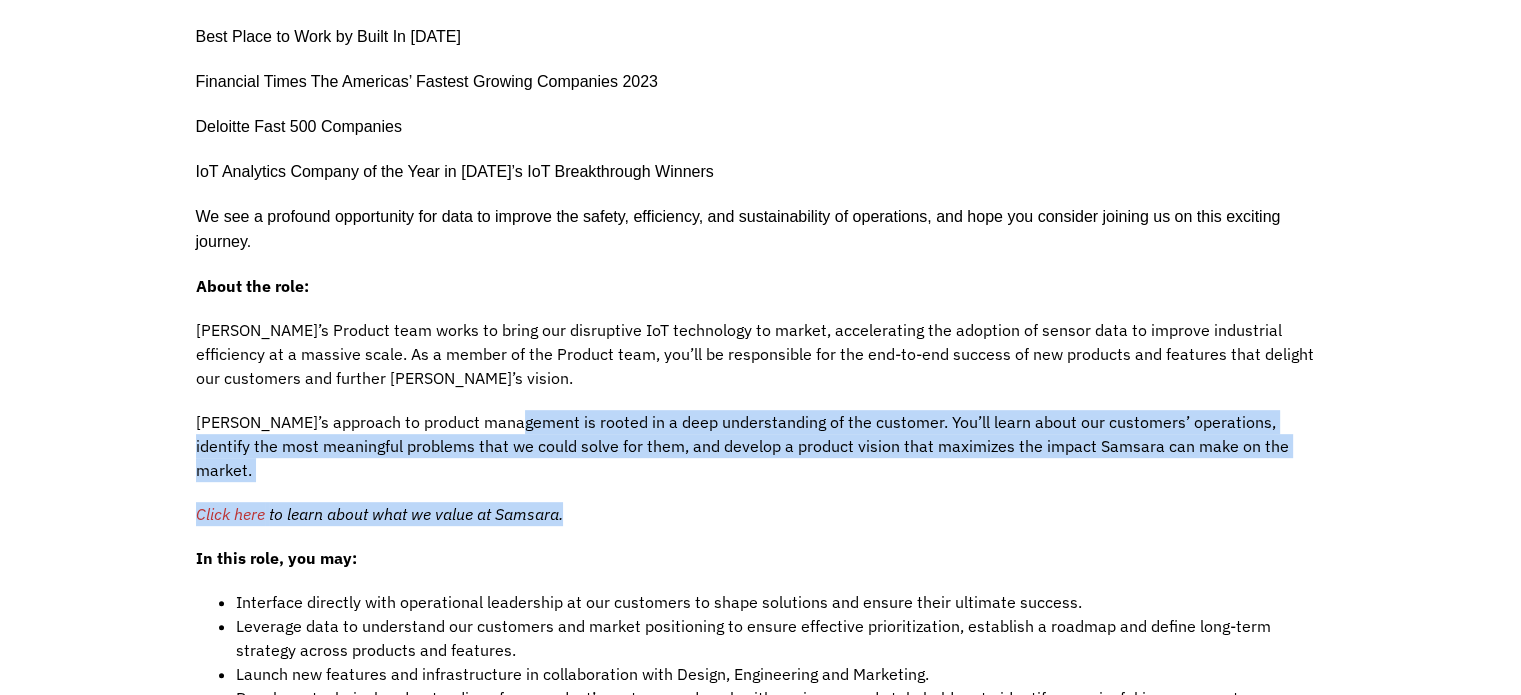 drag, startPoint x: 616, startPoint y: 474, endPoint x: 516, endPoint y: 414, distance: 116.61904 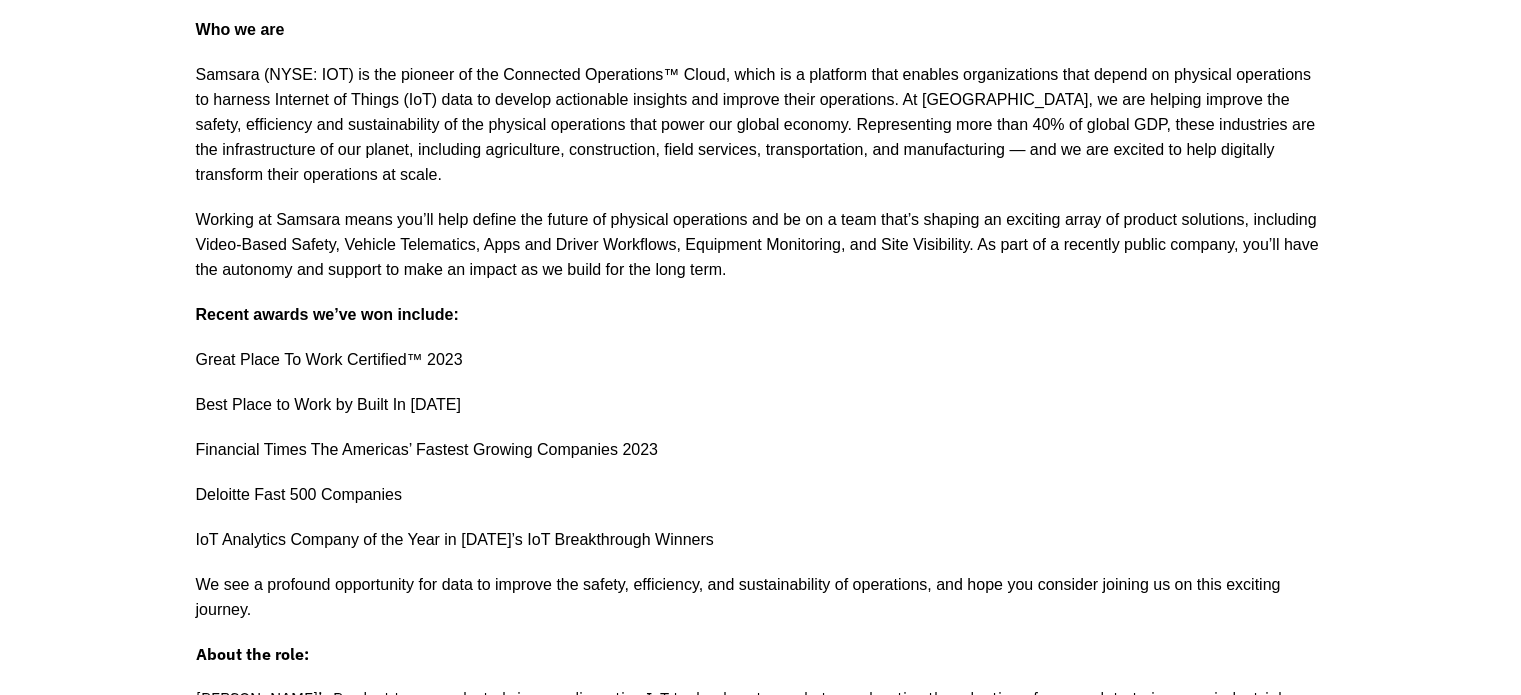 scroll, scrollTop: 444, scrollLeft: 0, axis: vertical 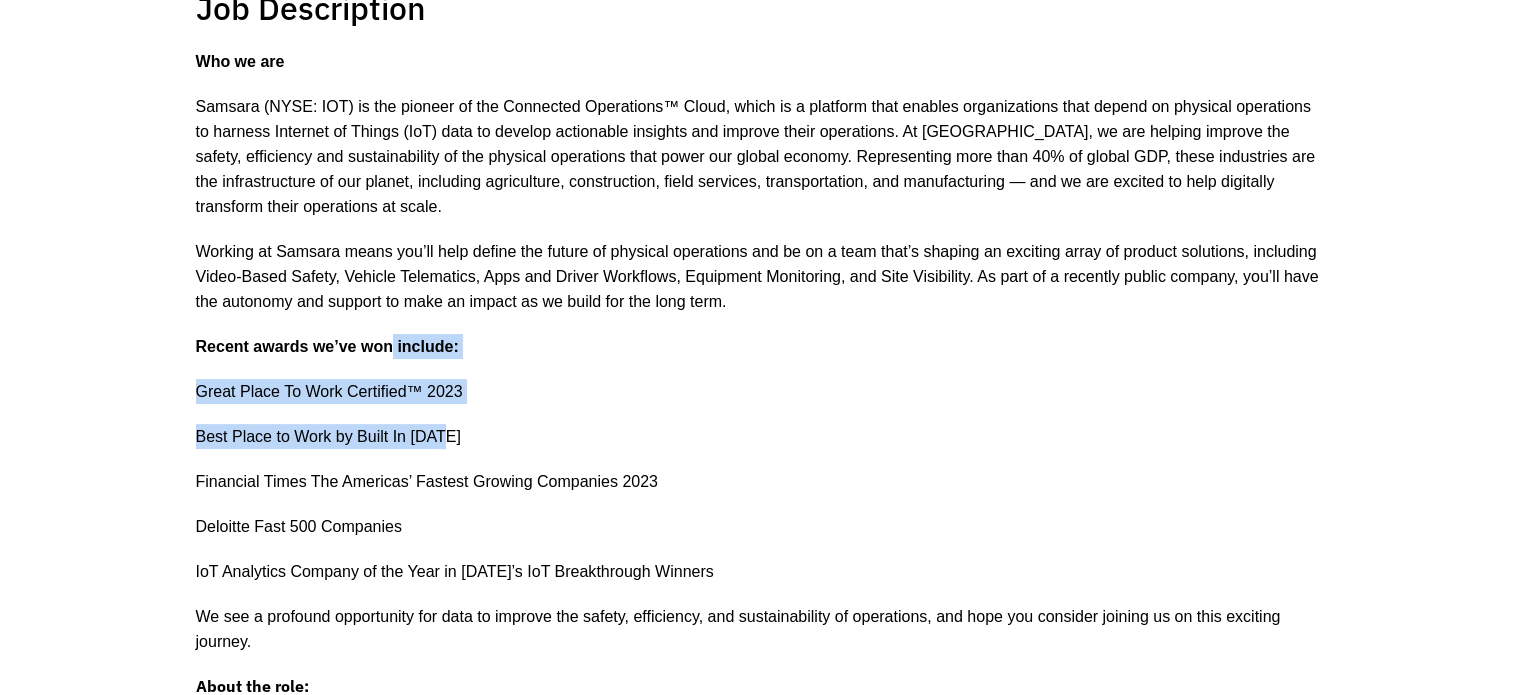 drag, startPoint x: 516, startPoint y: 414, endPoint x: 395, endPoint y: 350, distance: 136.88316 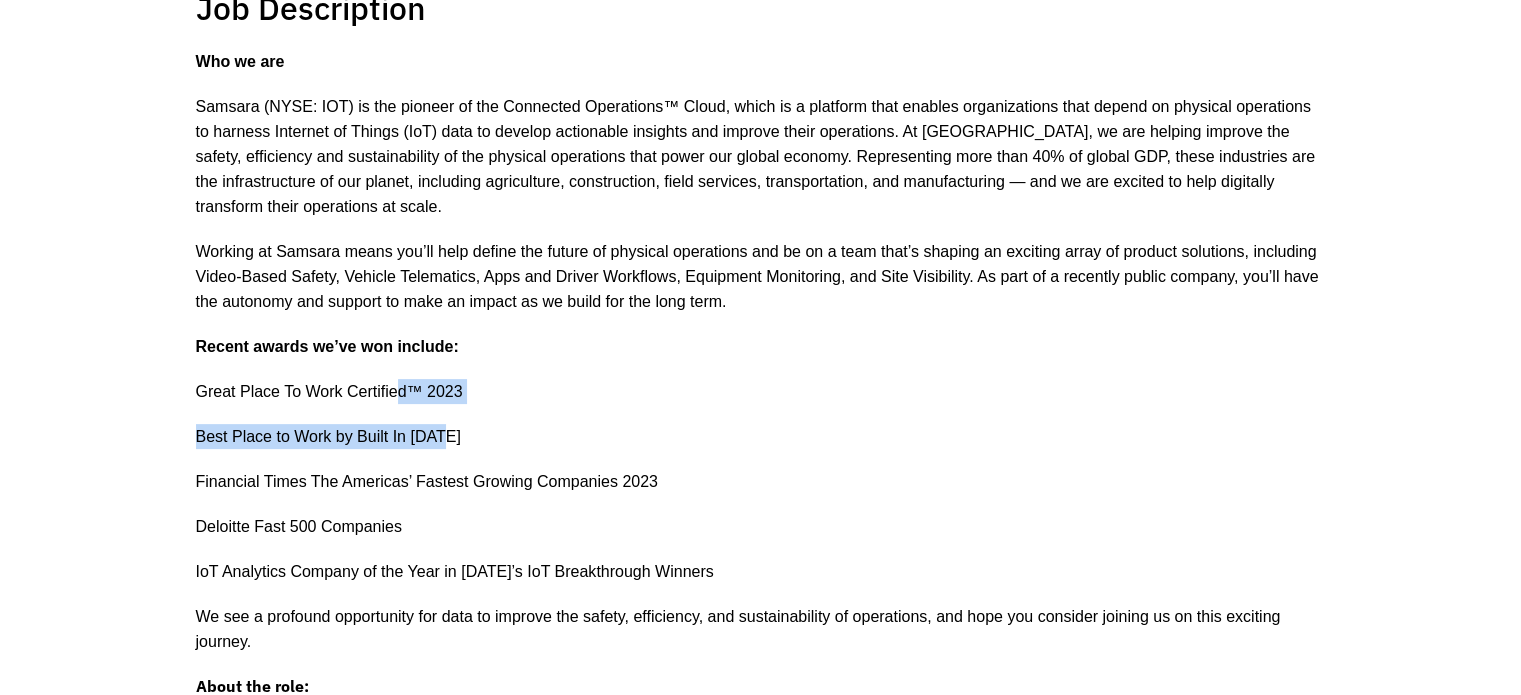 click on "Who we are
Samsara (NYSE: IOT) is the pioneer of the Connected Operations™ Cloud, which is a platform that enables organizations that depend on physical operations to harness Internet of Things (IoT) data to develop actionable insights and improve their operations. At Samsara, we are helping improve the safety, efficiency and sustainability of the physical operations that power our global economy. Representing more than 40% of global GDP, these industries are the infrastructure of our planet, including agriculture, construction, field services, transportation, and manufacturing — and we are excited to help digitally transform their operations at scale.
Recent awards we’ve won include:
Great Place To Work Certified™ 2023
Best Place to Work by Built In 2023
Financial Times The Americas’ Fastest Growing Companies 2023
Deloitte Fast 500 Companies
IoT Analytics Company of the Year in 2022’s IoT Breakthrough Winners" at bounding box center (761, 351) 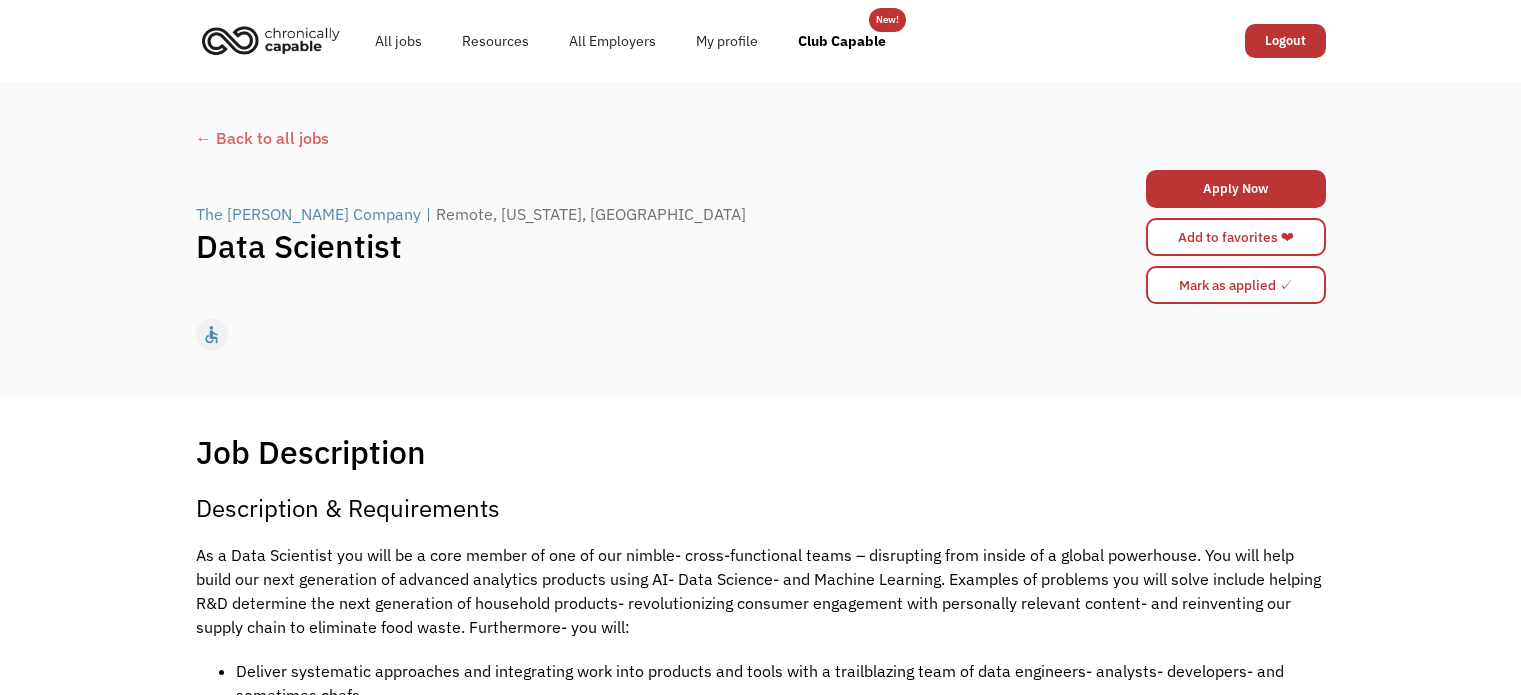 scroll, scrollTop: 0, scrollLeft: 0, axis: both 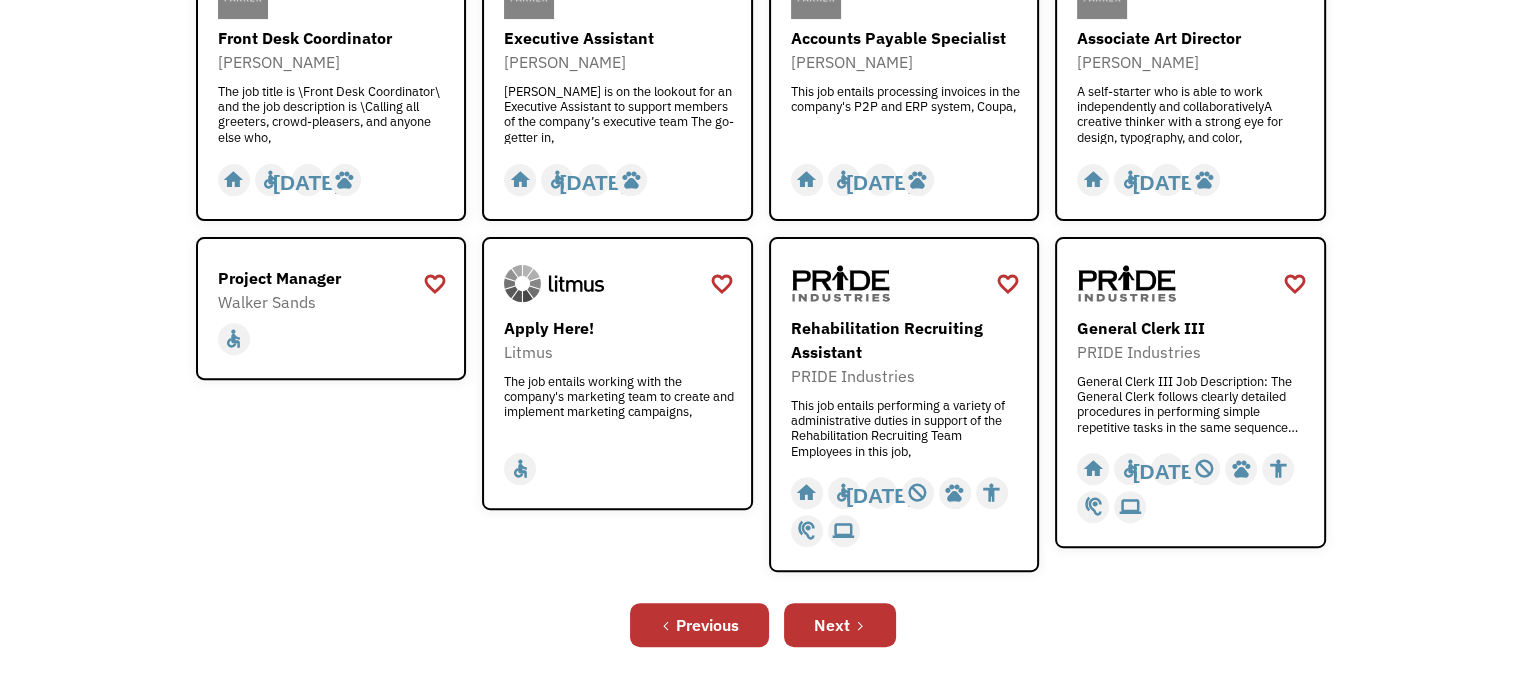 click on "Next" at bounding box center (840, 625) 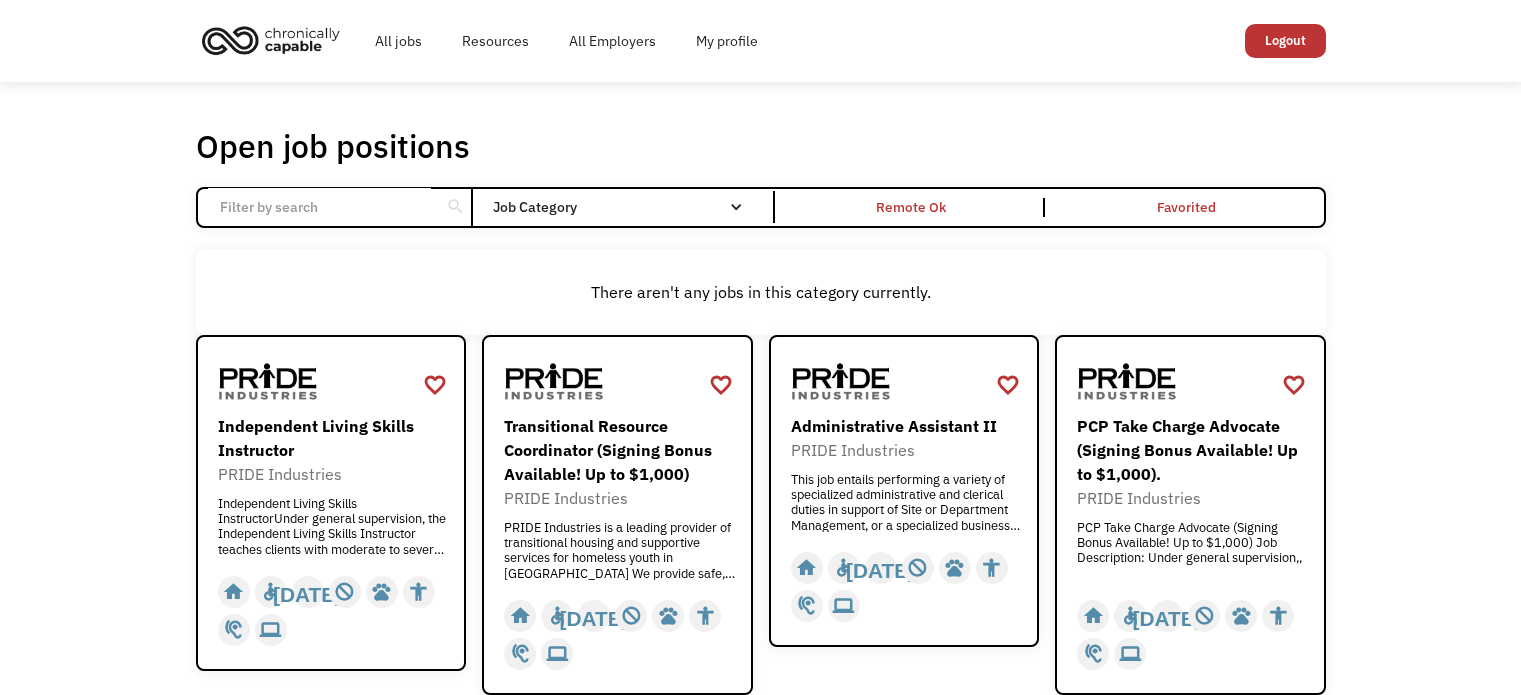 scroll, scrollTop: 0, scrollLeft: 0, axis: both 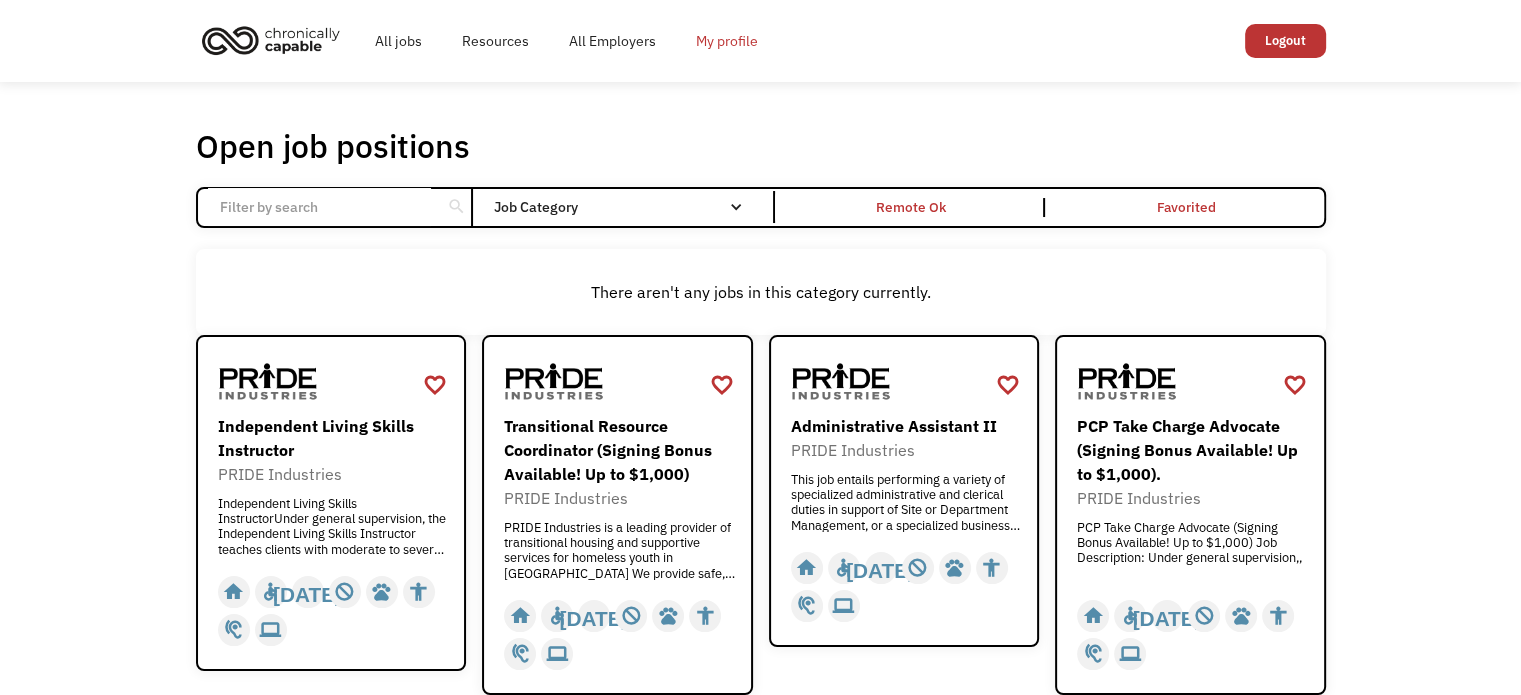 click on "My profile" at bounding box center (727, 41) 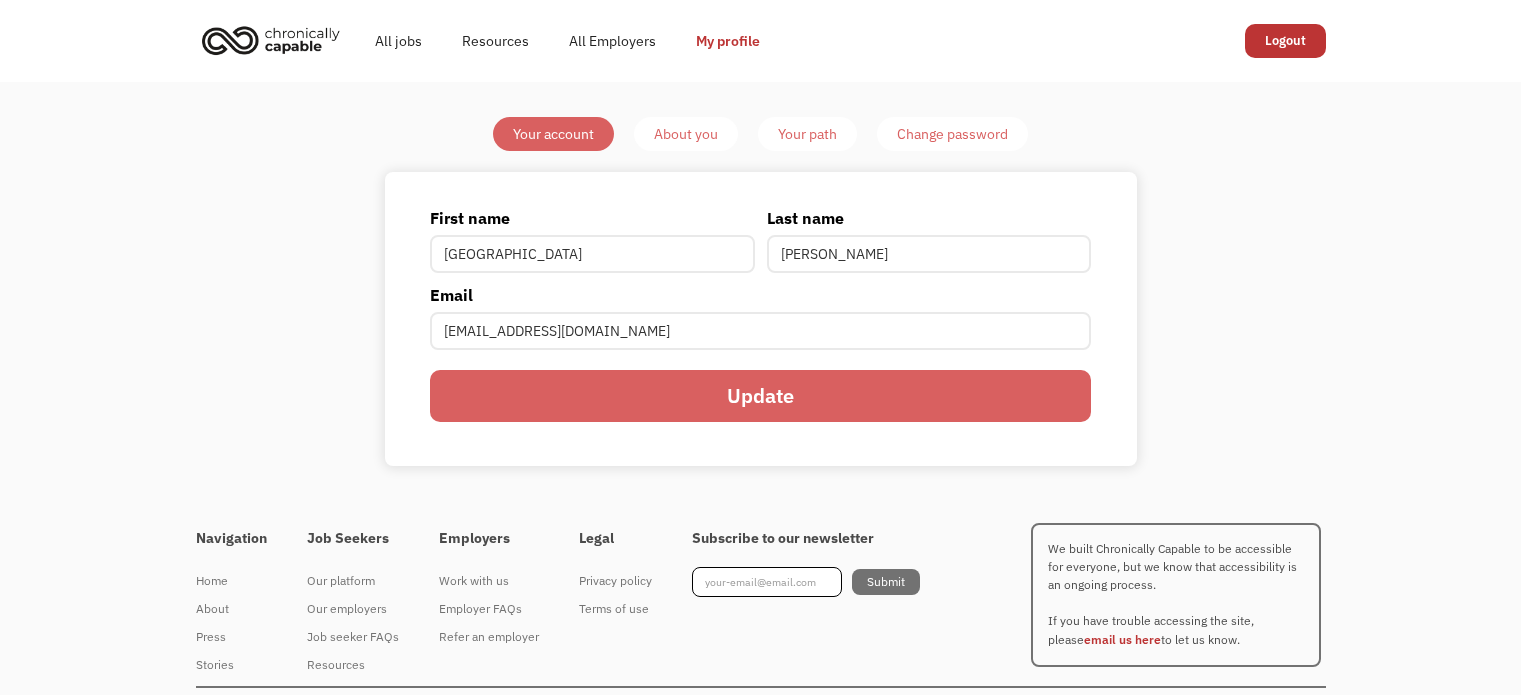 scroll, scrollTop: 0, scrollLeft: 0, axis: both 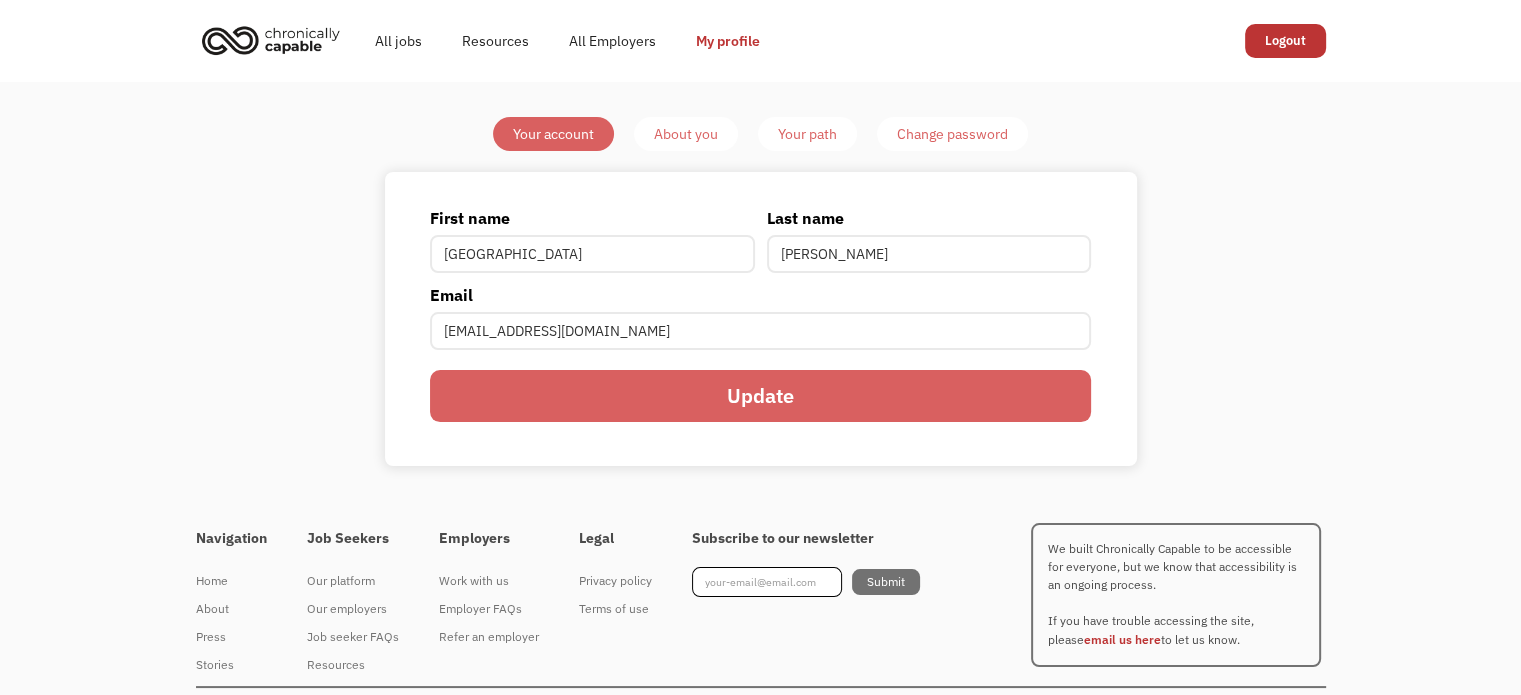 click on "Your path" at bounding box center (807, 134) 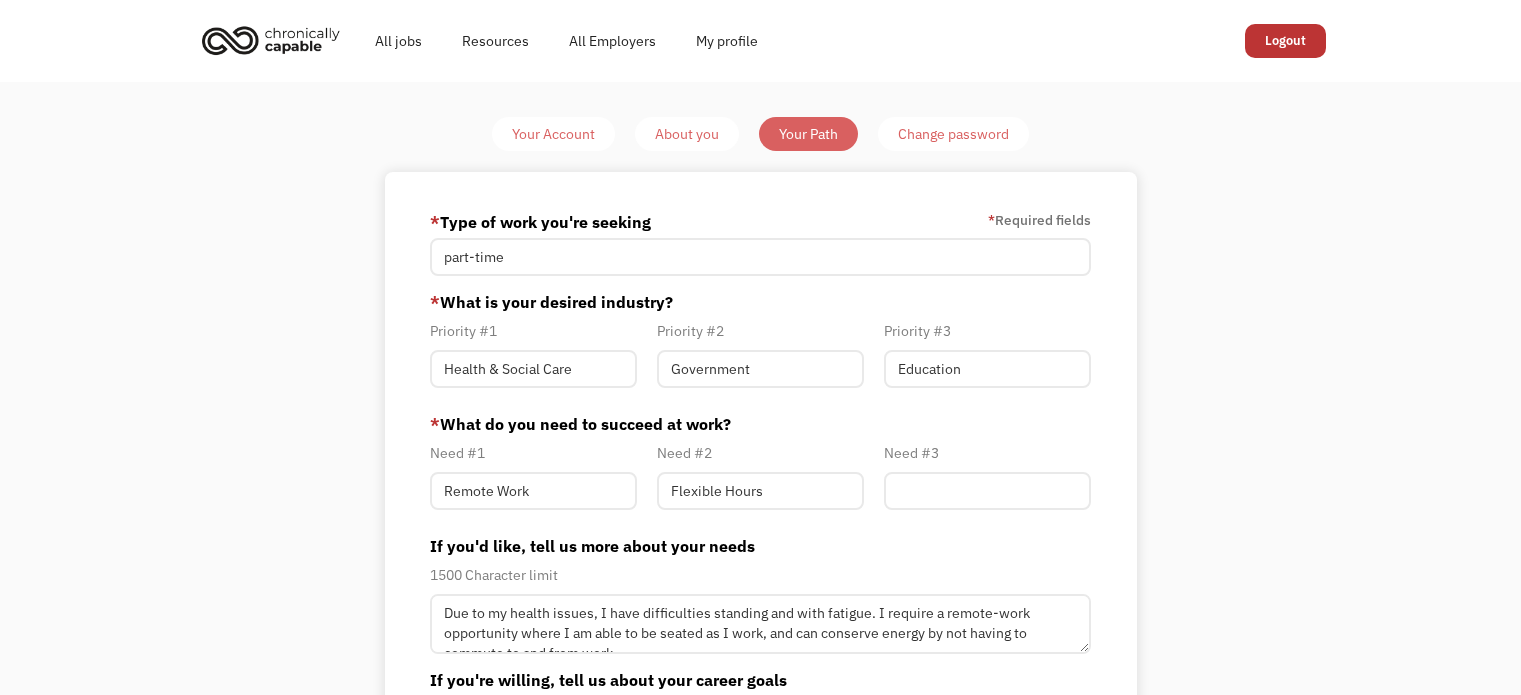 scroll, scrollTop: 0, scrollLeft: 0, axis: both 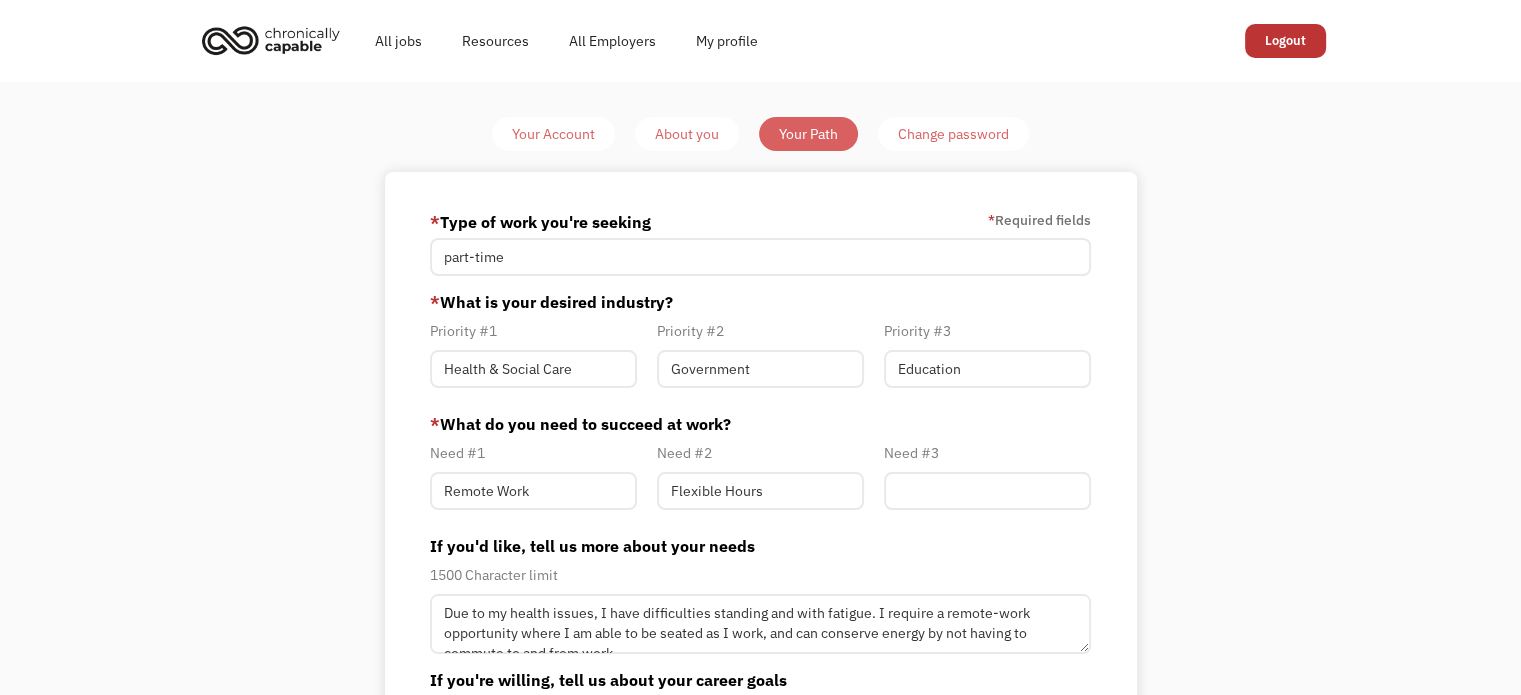 click on "About you" at bounding box center [687, 134] 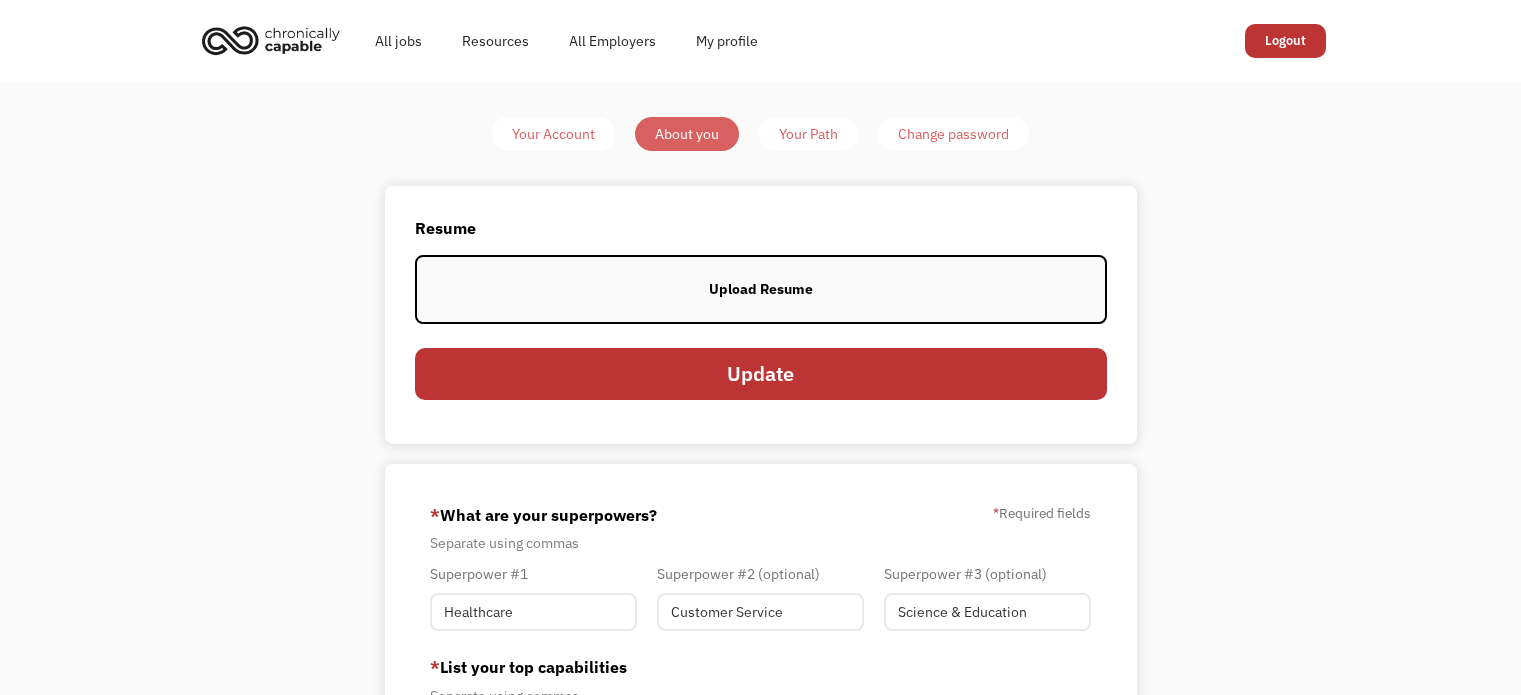 scroll, scrollTop: 0, scrollLeft: 0, axis: both 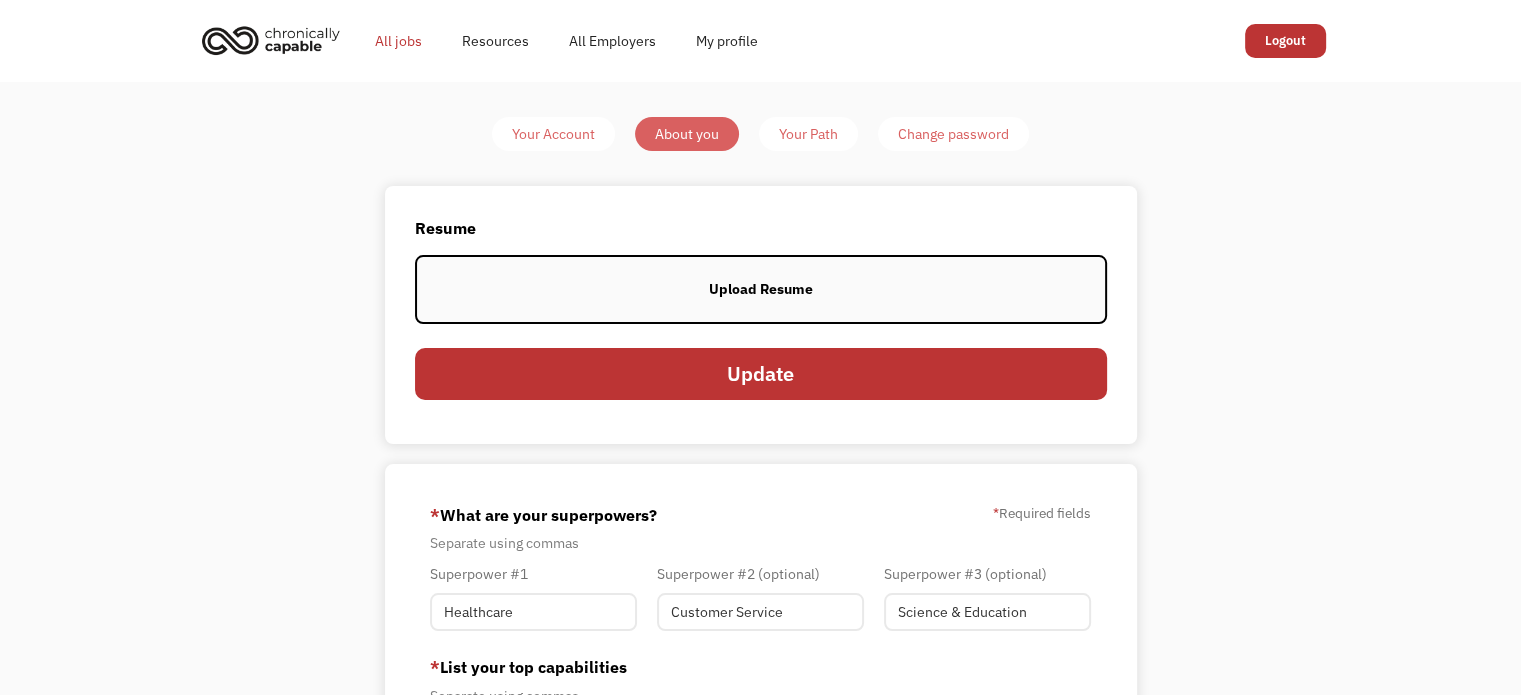 click on "All jobs" at bounding box center [398, 41] 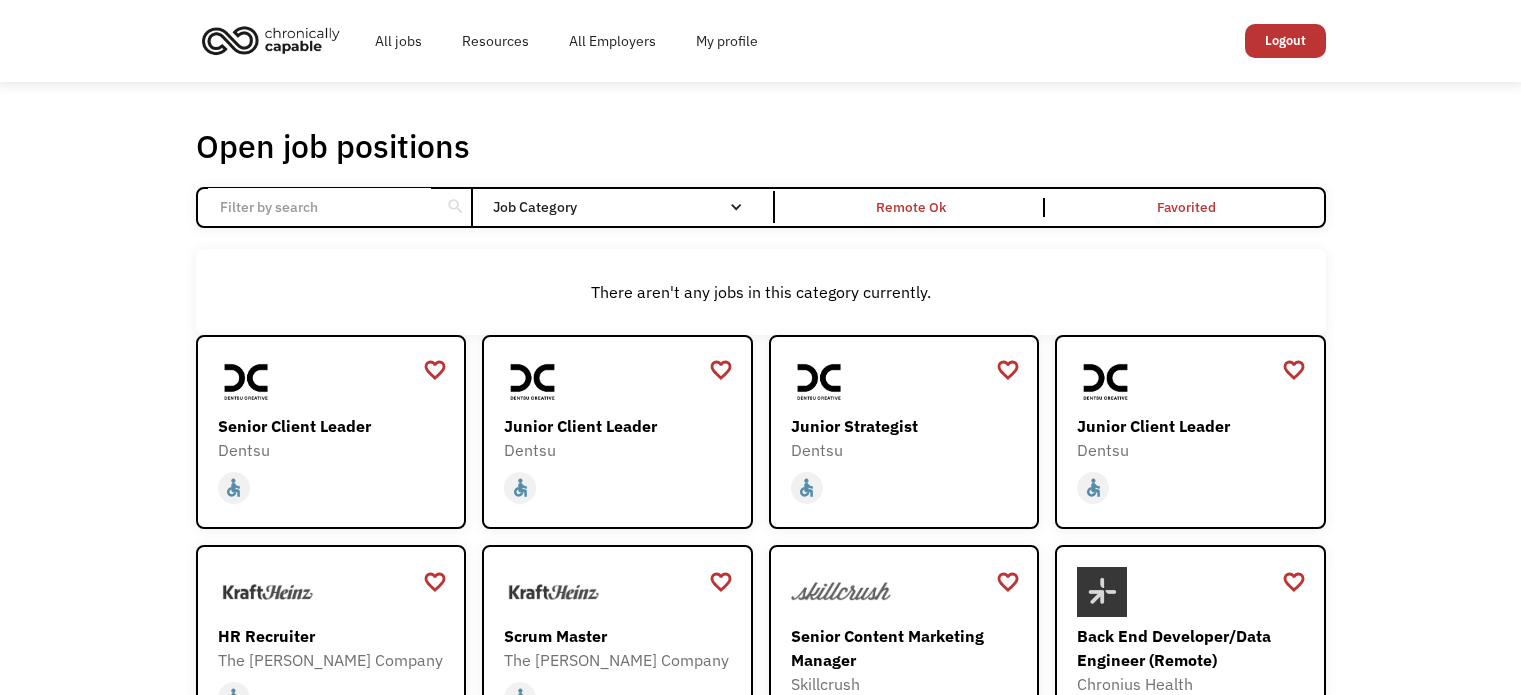 scroll, scrollTop: 0, scrollLeft: 0, axis: both 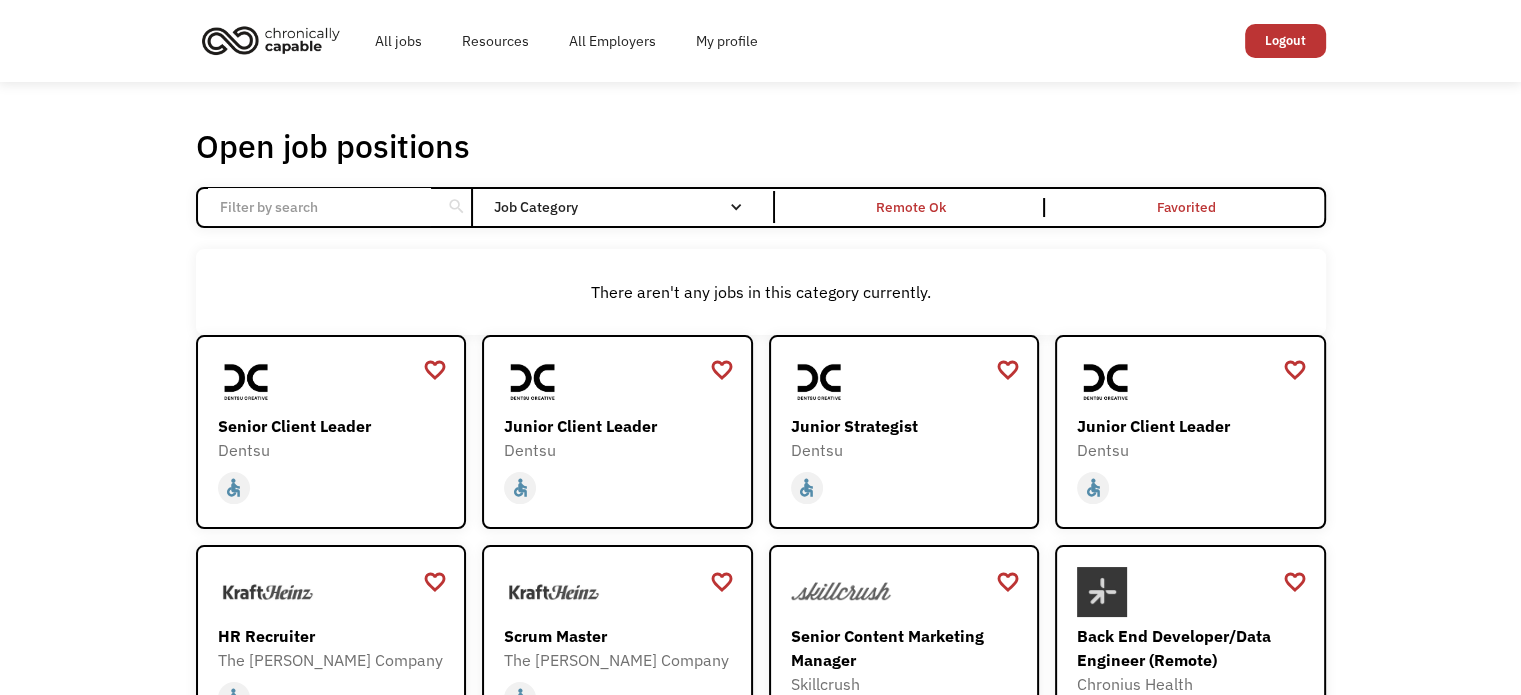 click at bounding box center [271, 40] 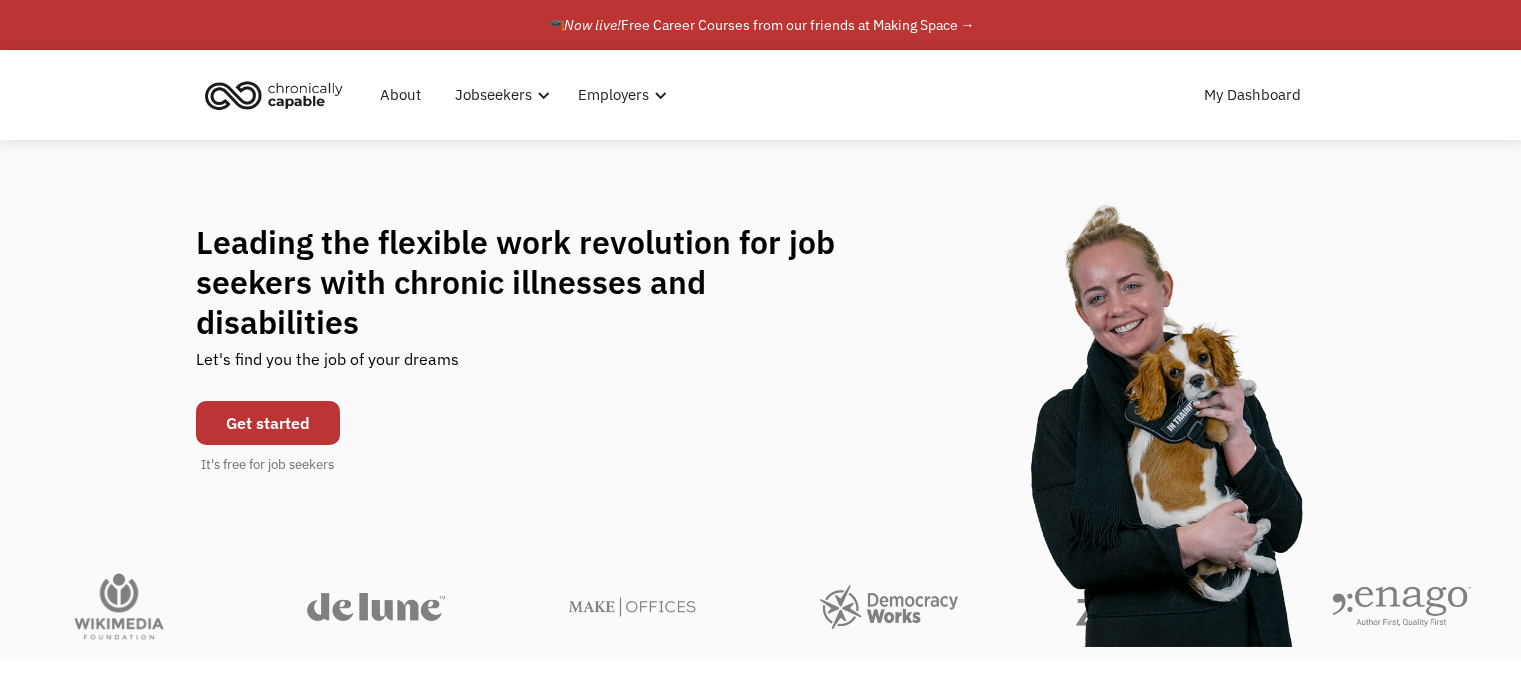scroll, scrollTop: 0, scrollLeft: 0, axis: both 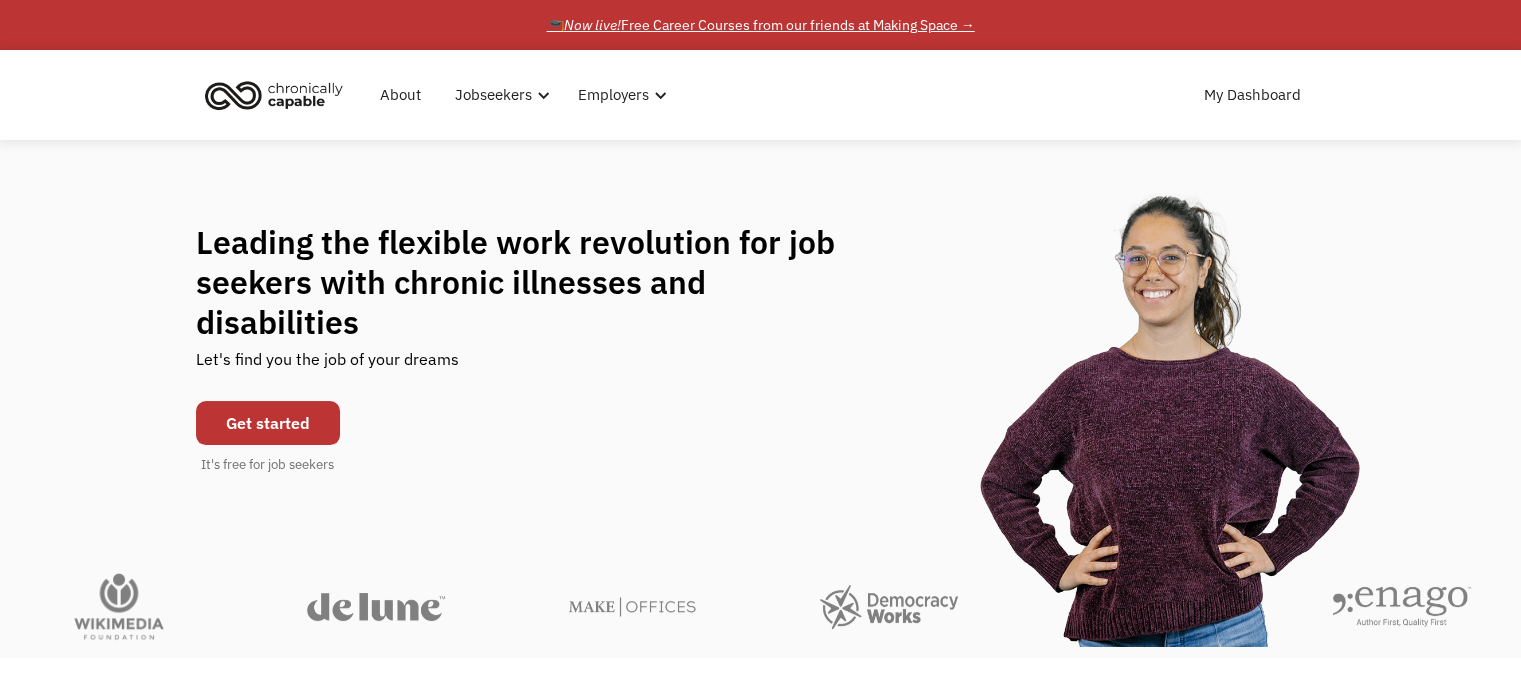 click on "🎓  Now live!  Free Career Courses from our friends at Making Space →" at bounding box center (761, 25) 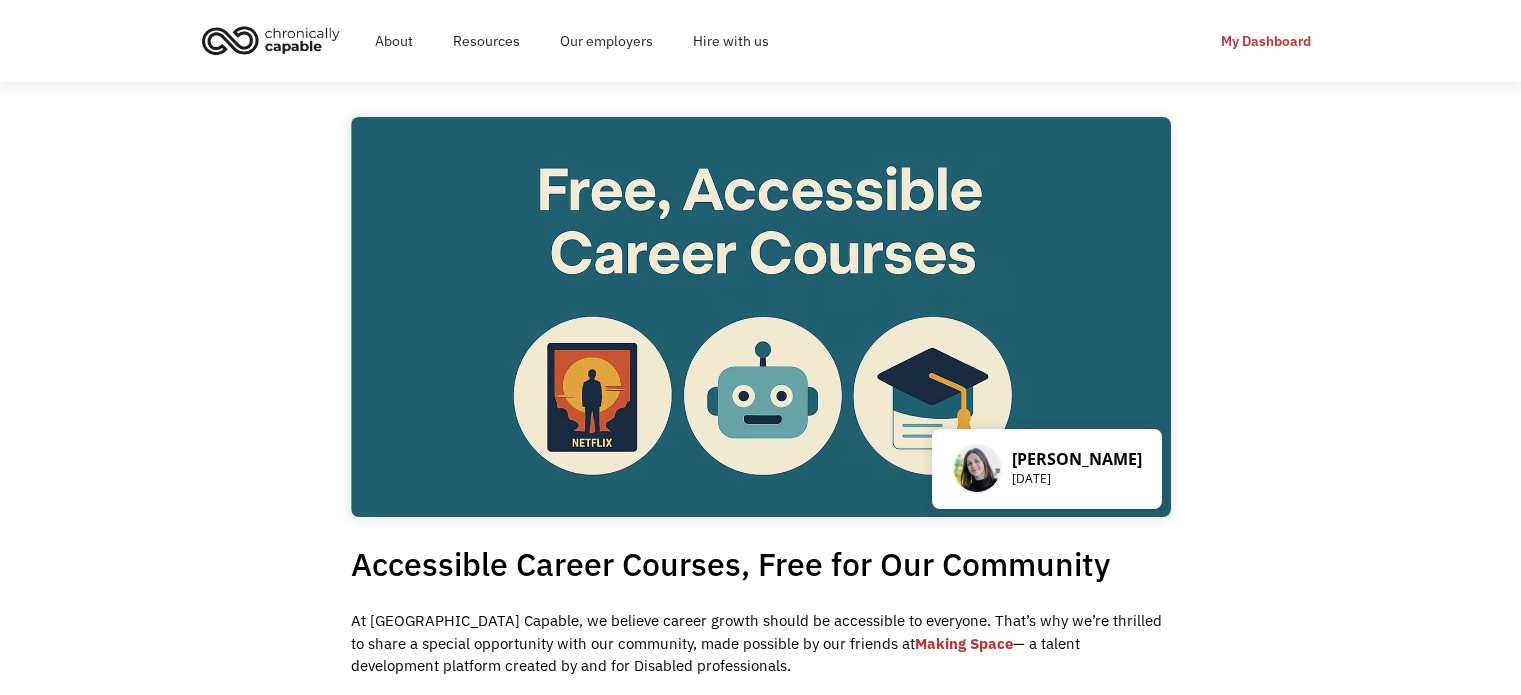 scroll, scrollTop: 0, scrollLeft: 0, axis: both 